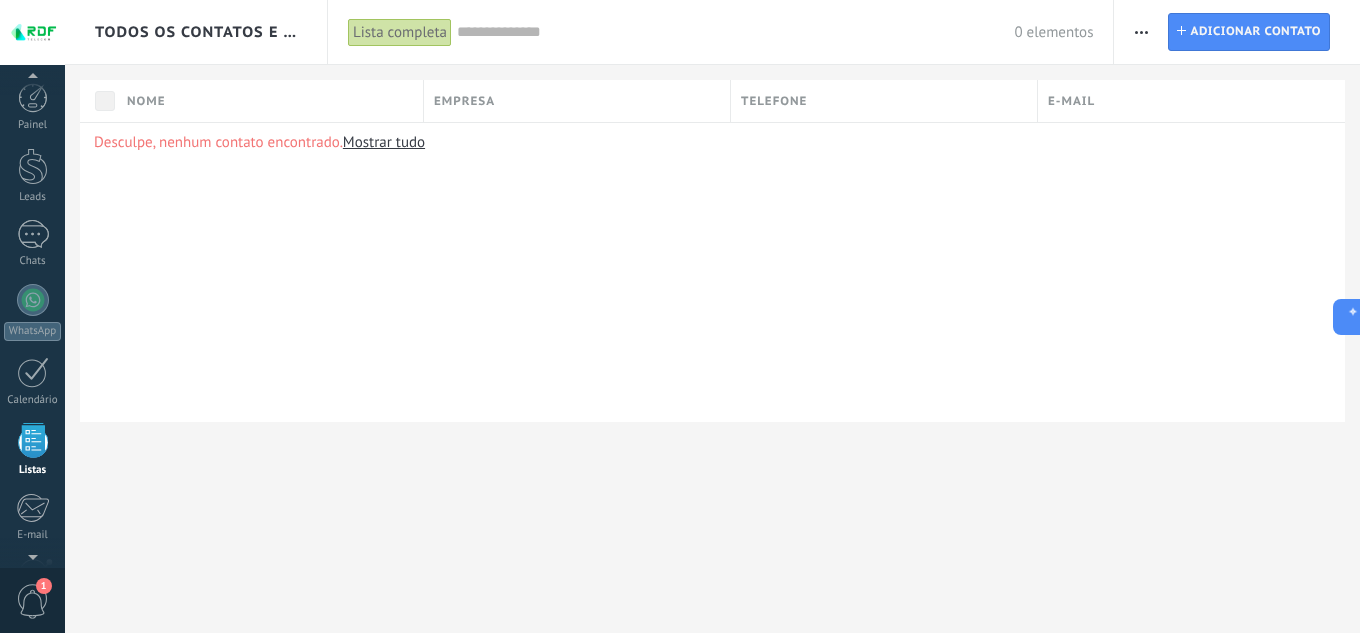 scroll, scrollTop: 0, scrollLeft: 0, axis: both 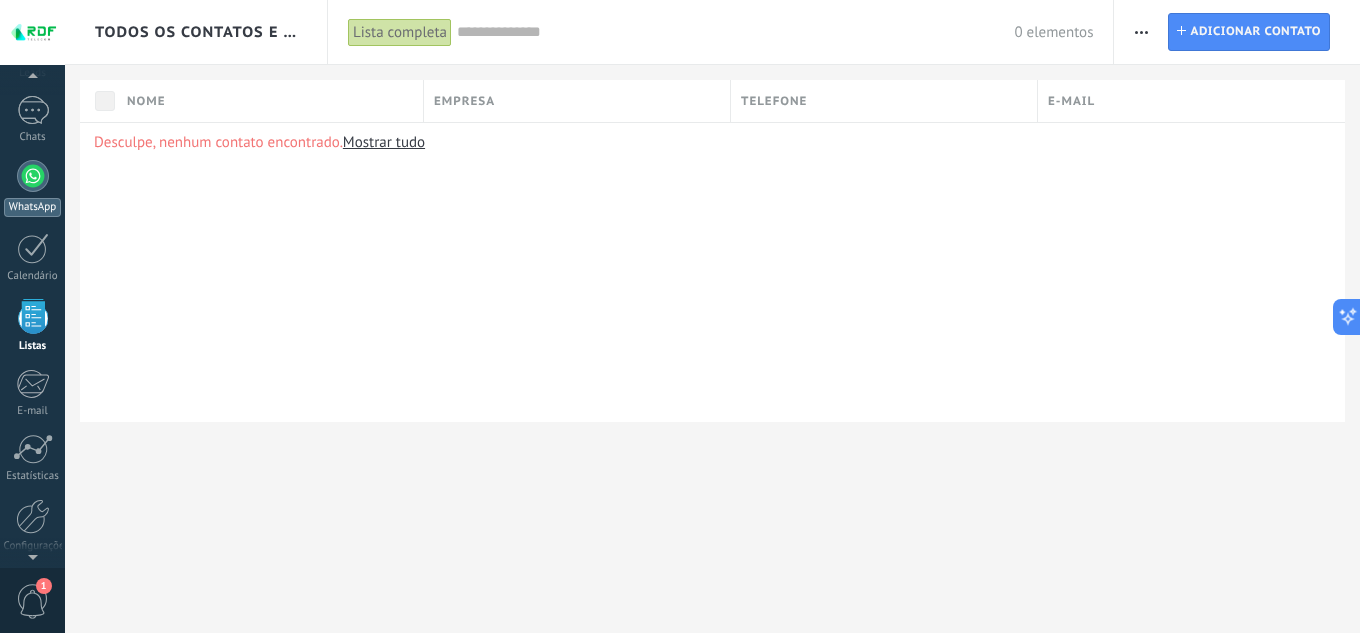 click at bounding box center [33, 176] 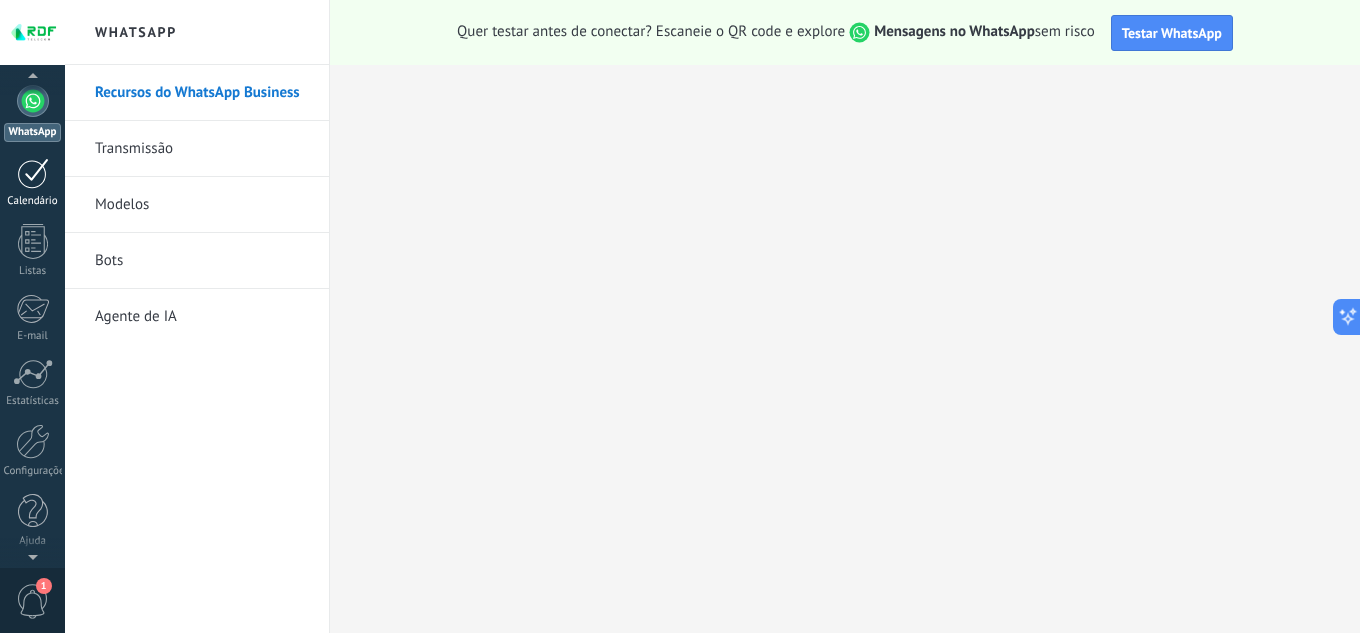 scroll, scrollTop: 0, scrollLeft: 0, axis: both 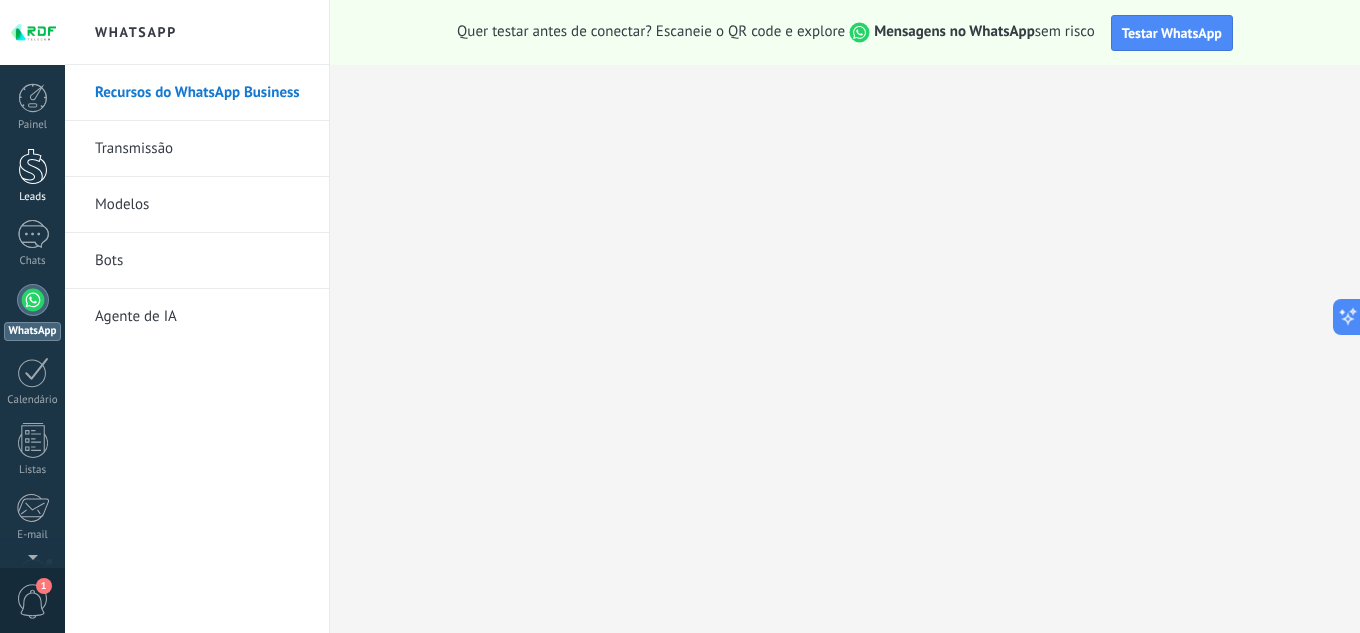 click at bounding box center [33, 166] 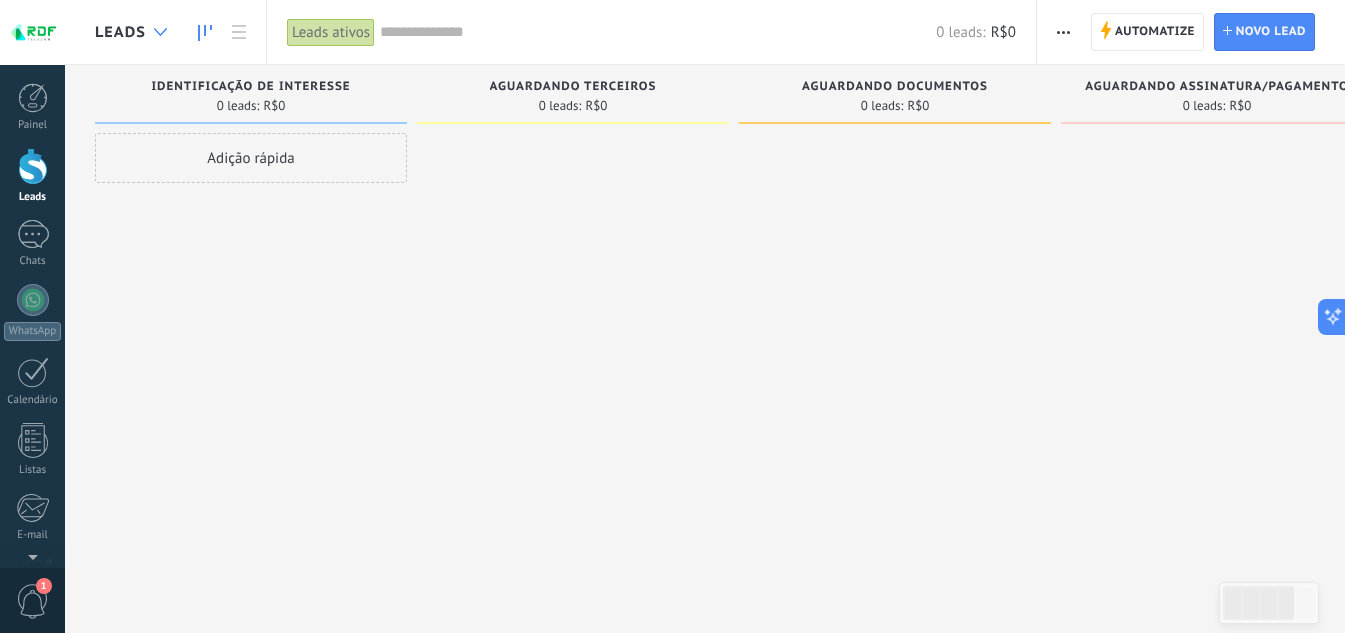 click 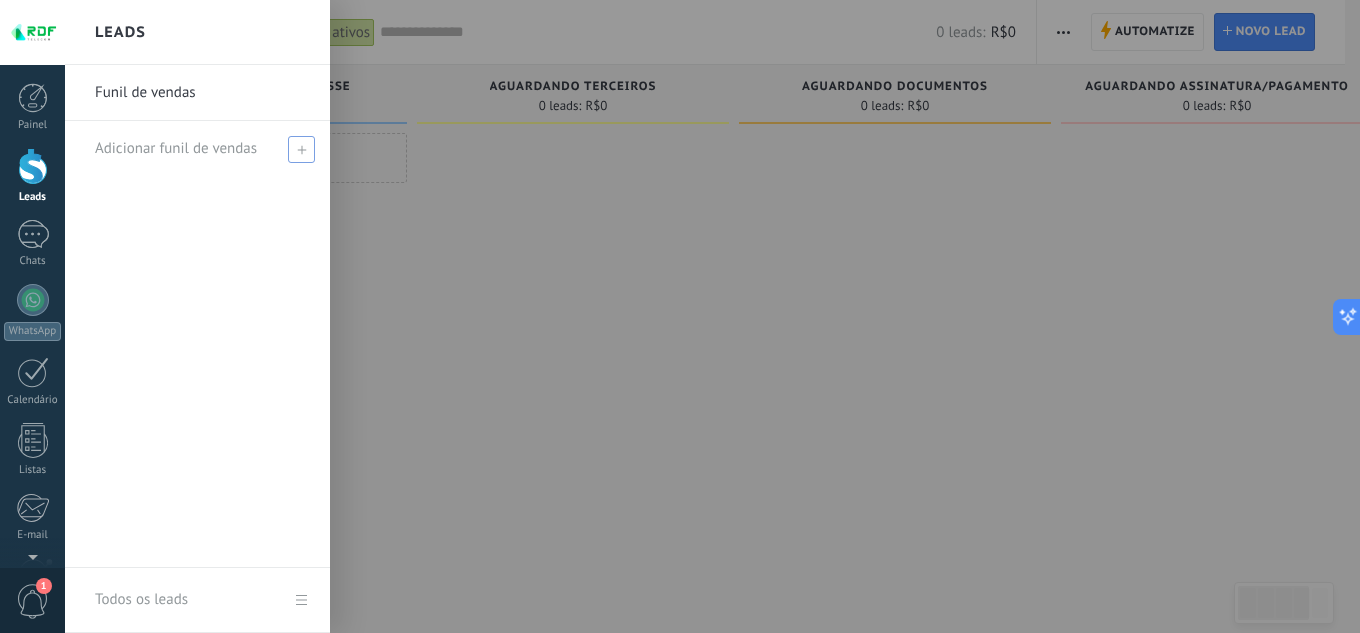 click at bounding box center [301, 149] 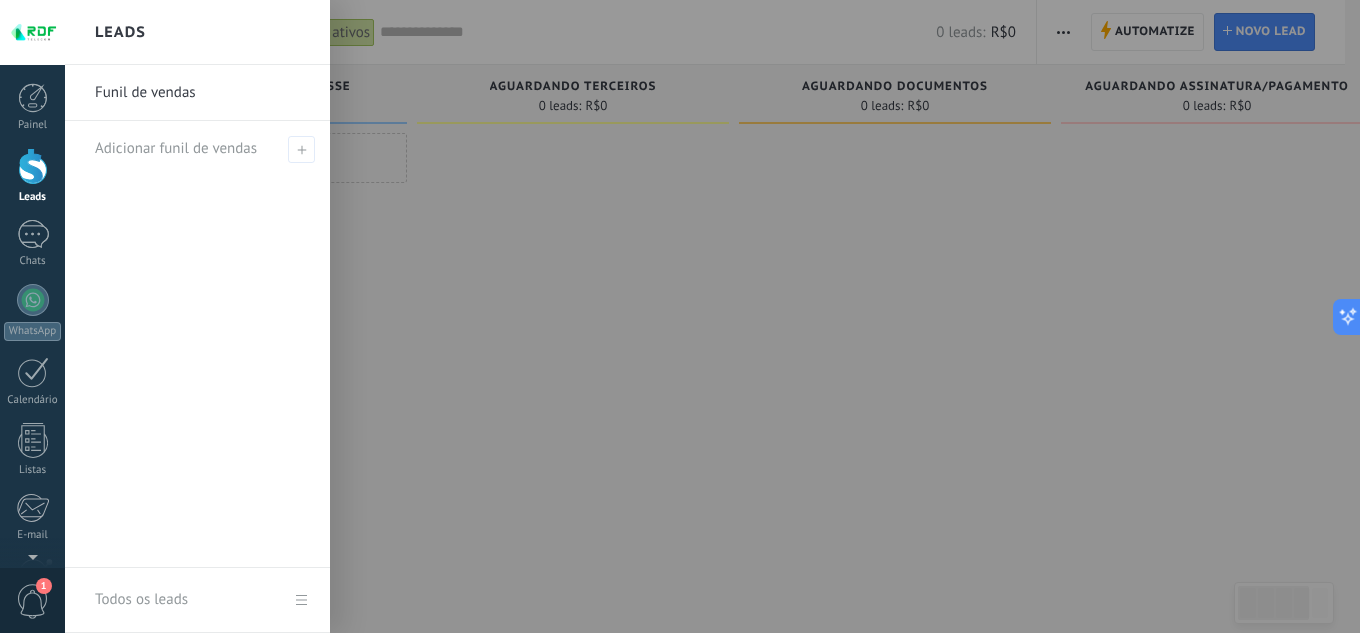click on "Todos os leads" at bounding box center [141, 600] 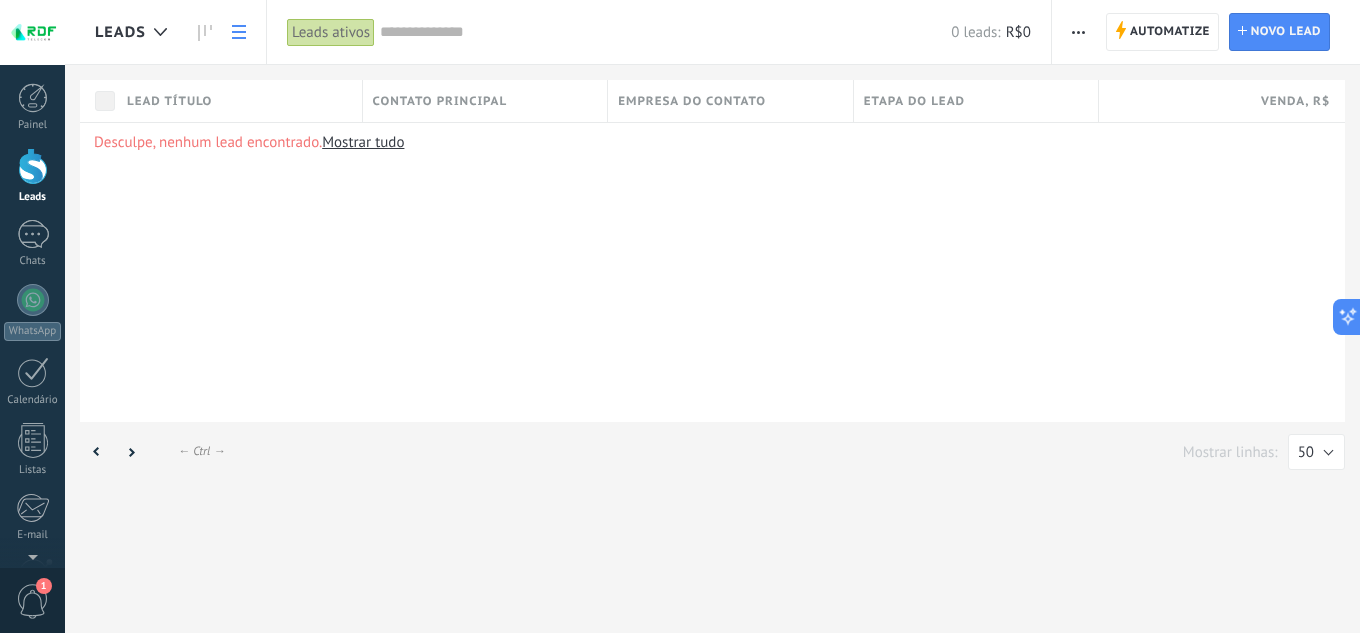 click 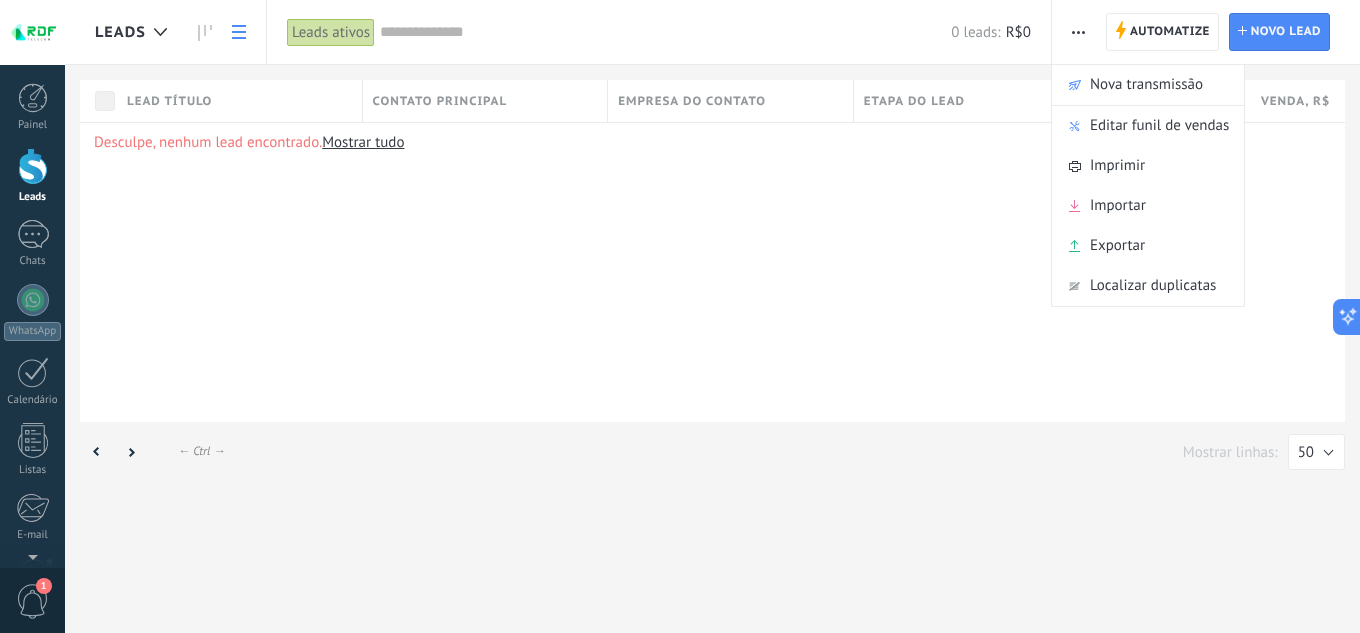 click on "Desculpe, nenhum lead encontrado.  Mostrar tudo" at bounding box center (712, 272) 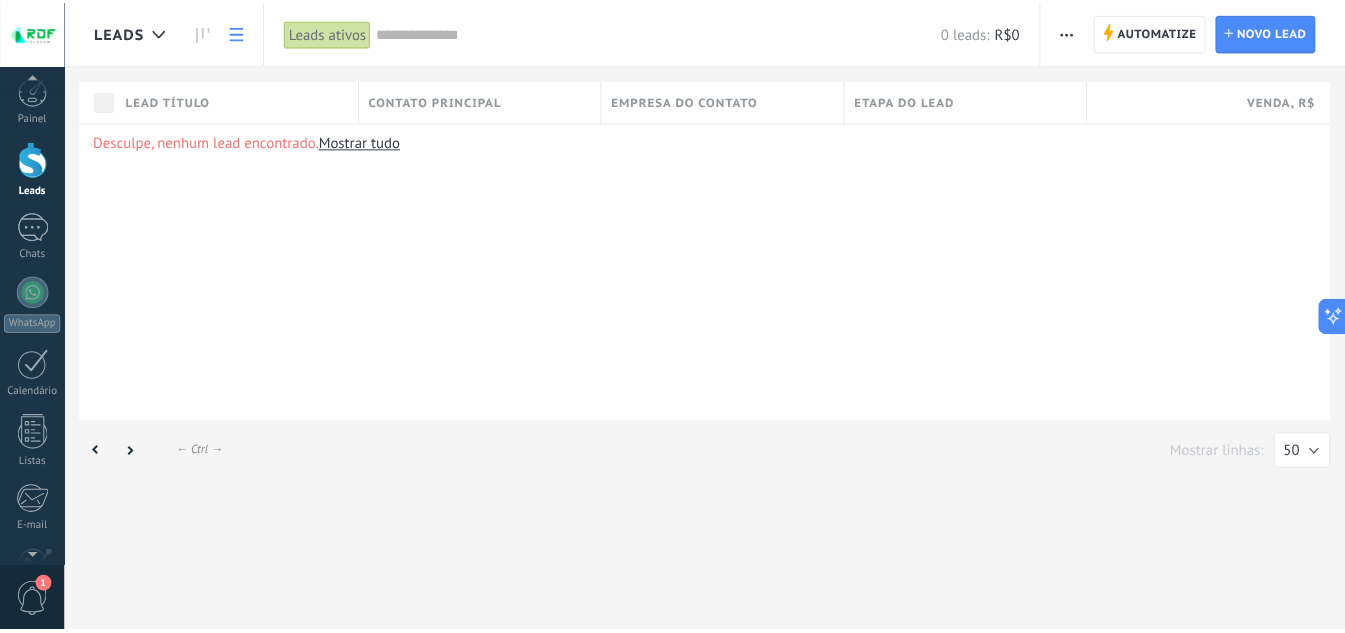 scroll, scrollTop: 0, scrollLeft: 0, axis: both 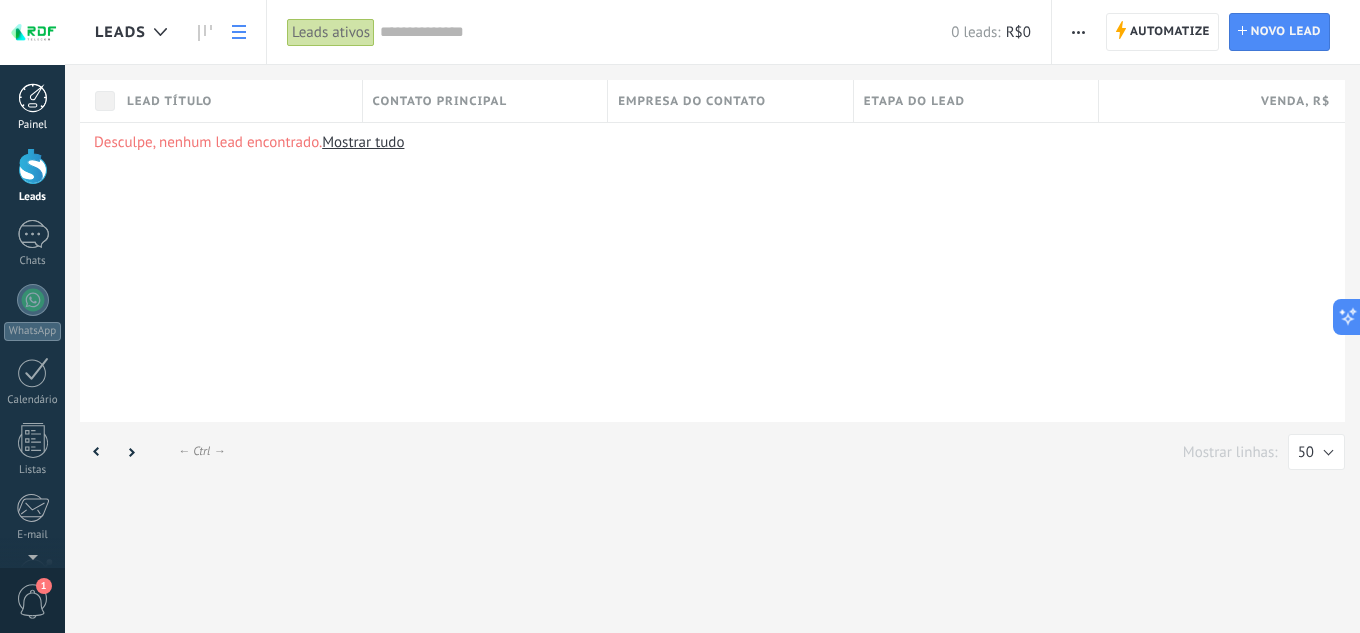 click on "Painel" at bounding box center (32, 107) 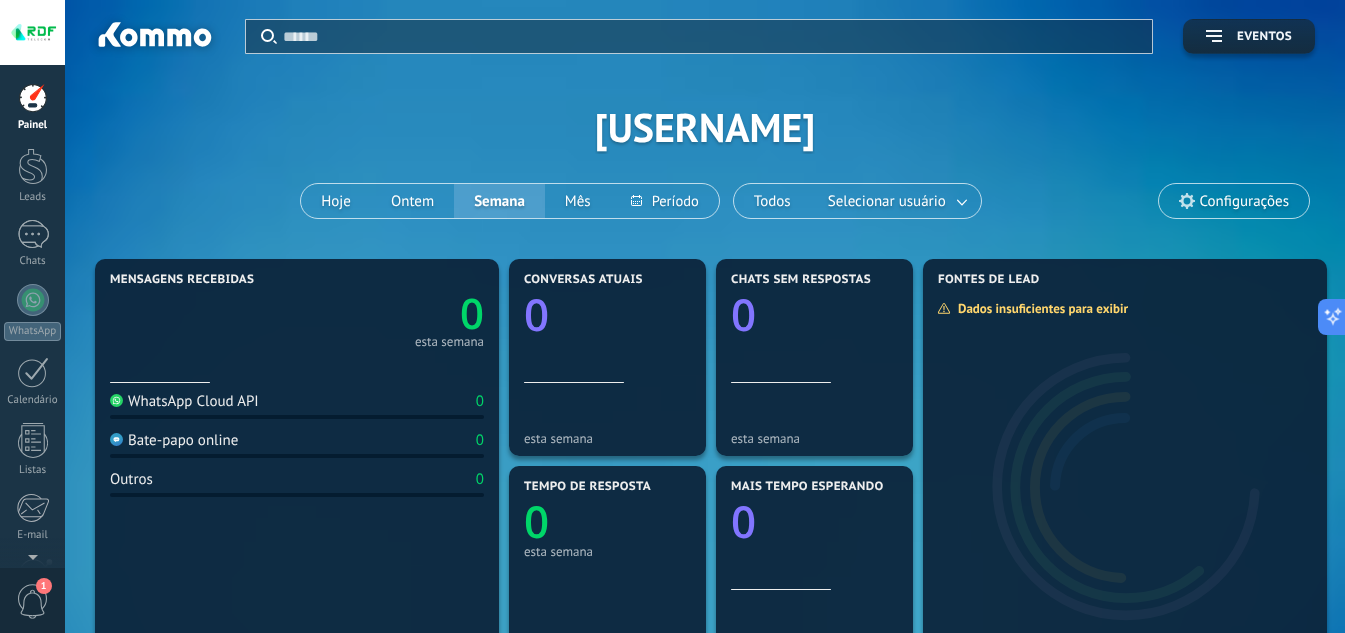 click on "Configurações" at bounding box center (1234, 201) 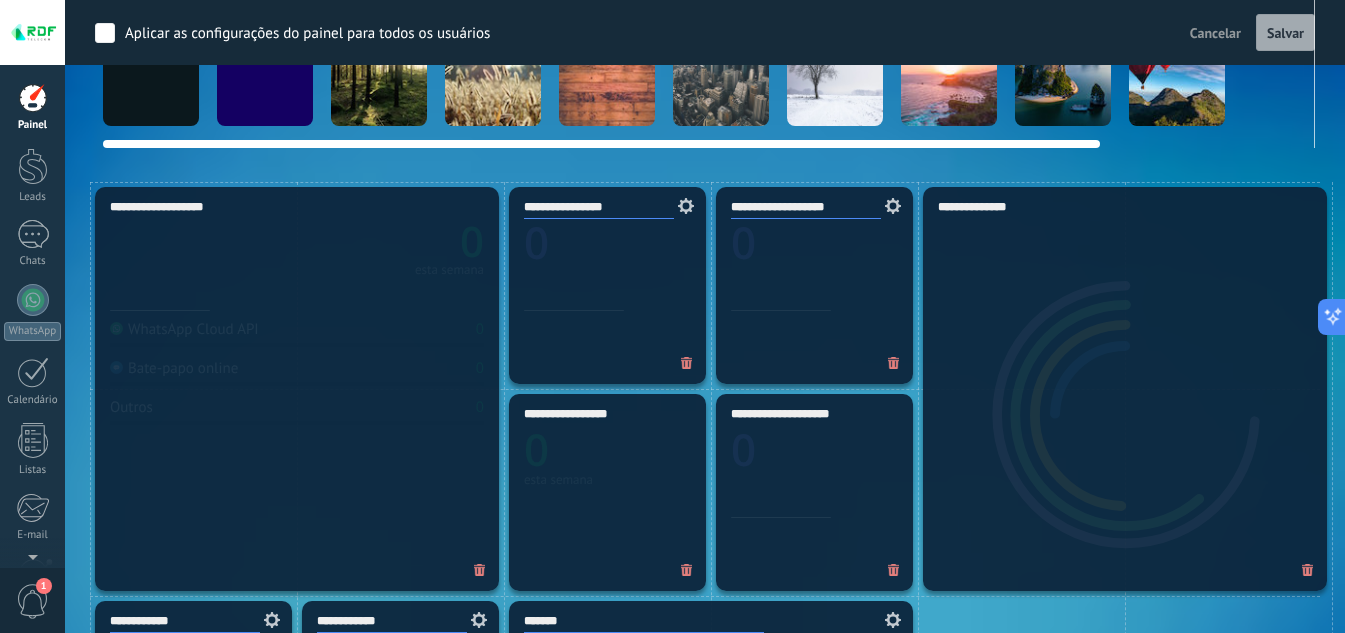 scroll, scrollTop: 200, scrollLeft: 0, axis: vertical 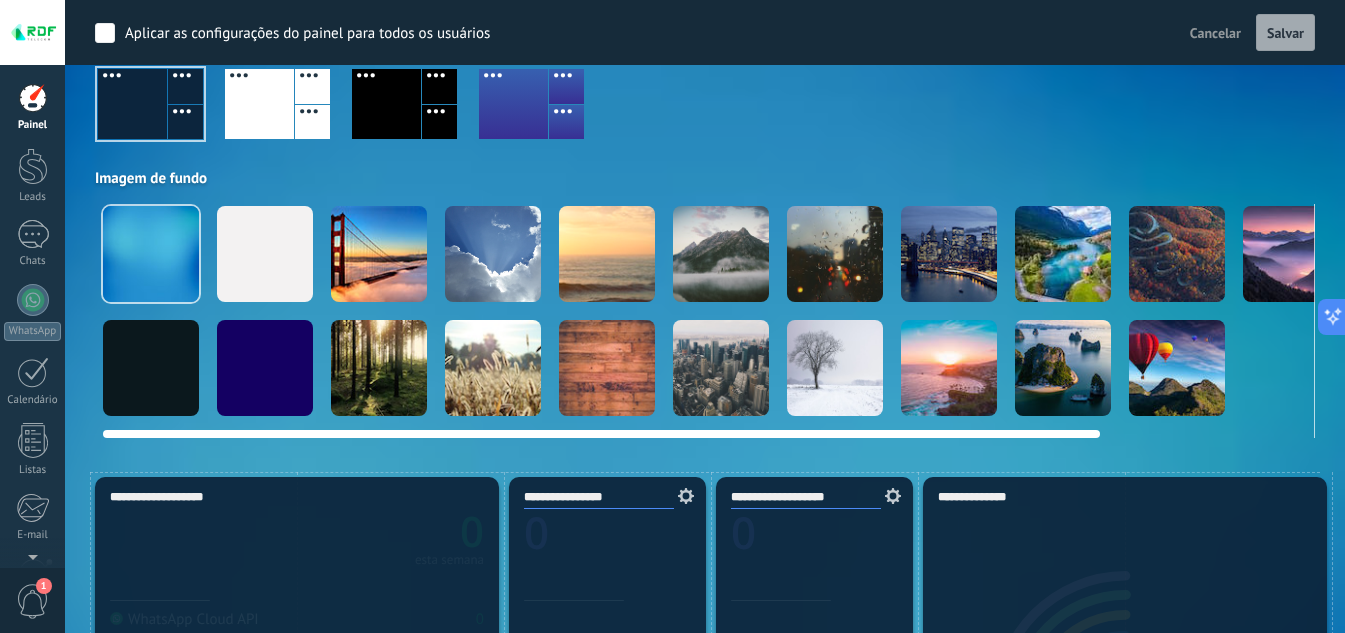 click at bounding box center [151, 368] 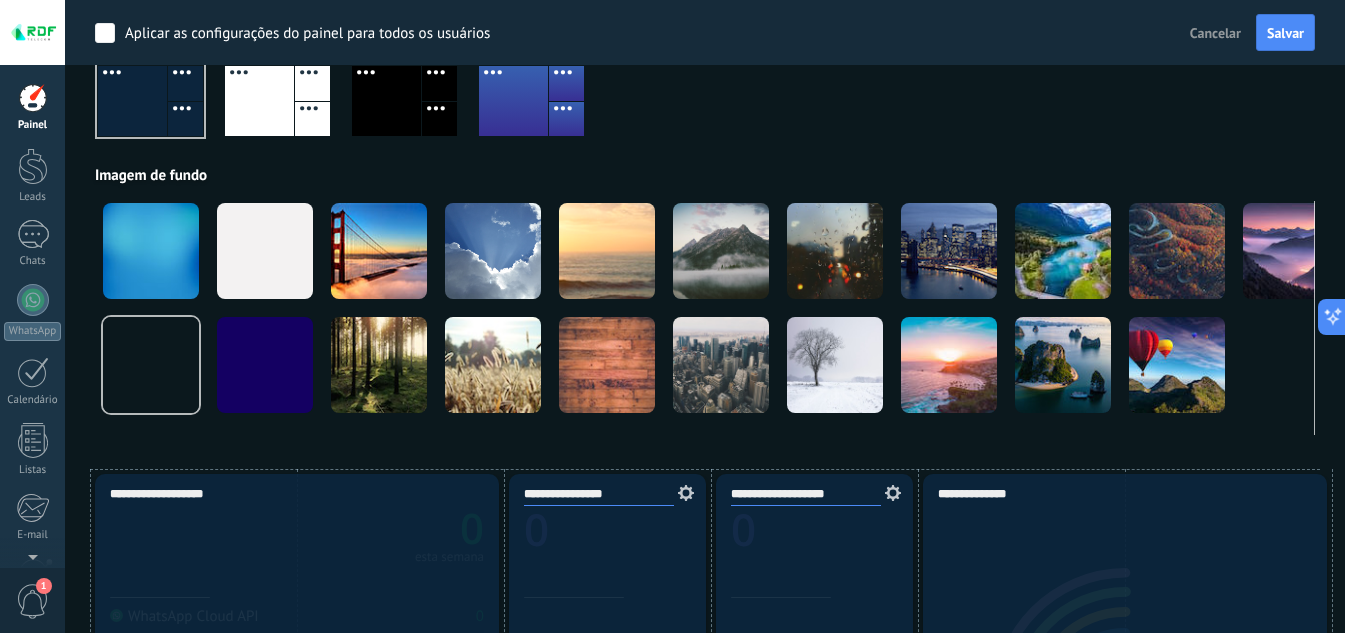 scroll, scrollTop: 0, scrollLeft: 0, axis: both 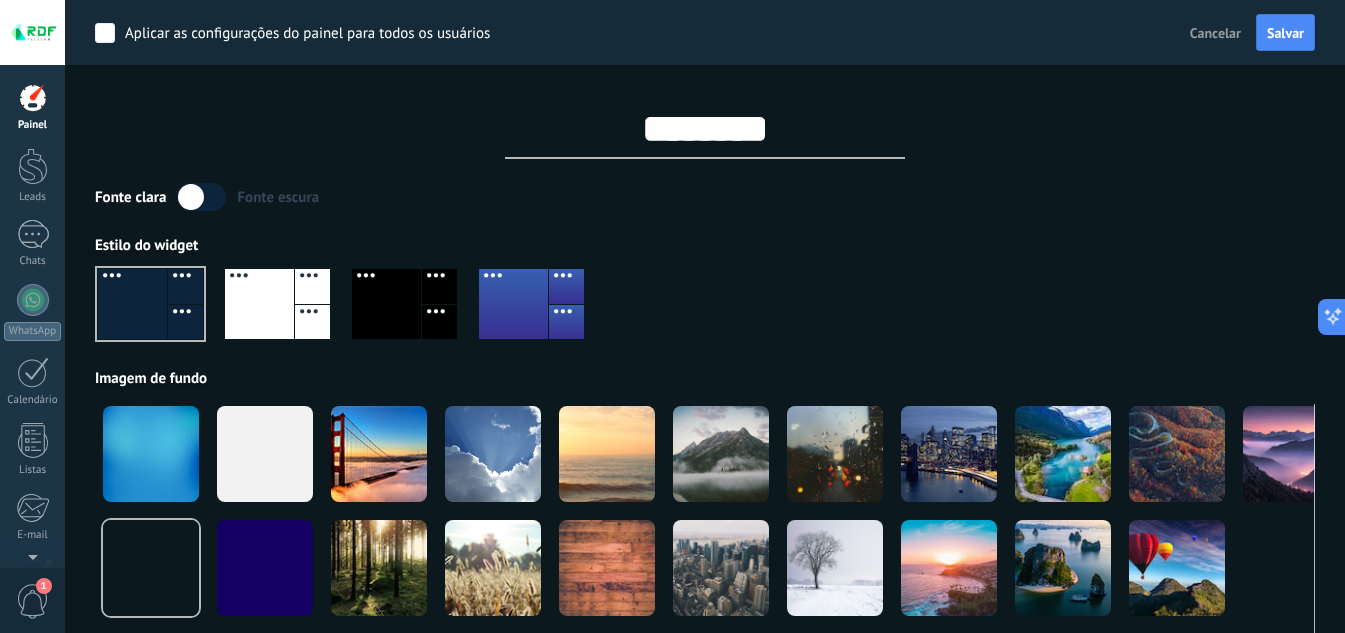 click at bounding box center (312, 286) 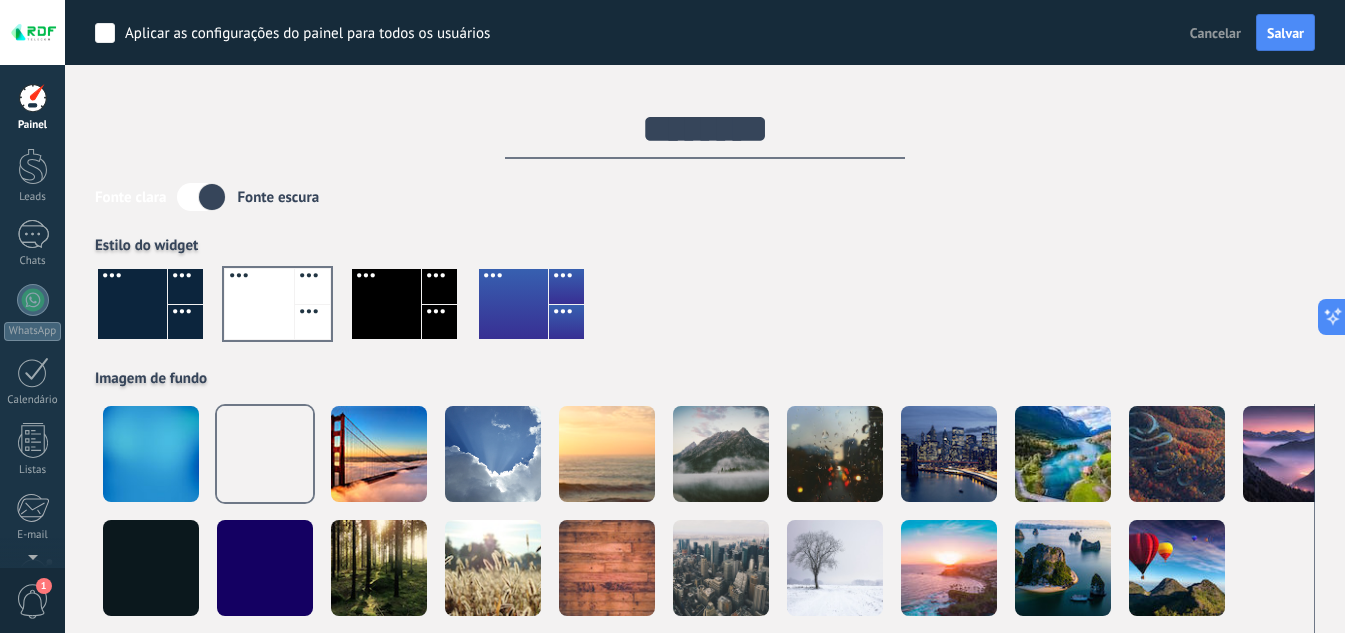 click on "********" at bounding box center (705, 129) 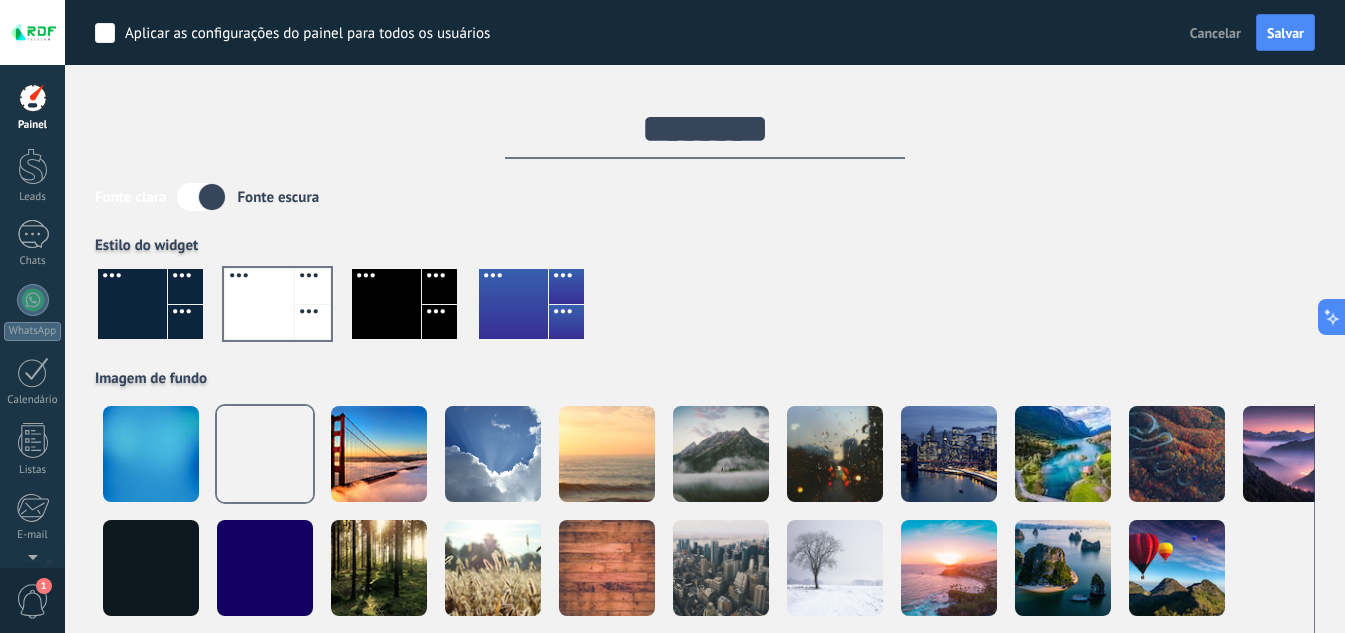 drag, startPoint x: 830, startPoint y: 129, endPoint x: 536, endPoint y: 132, distance: 294.01532 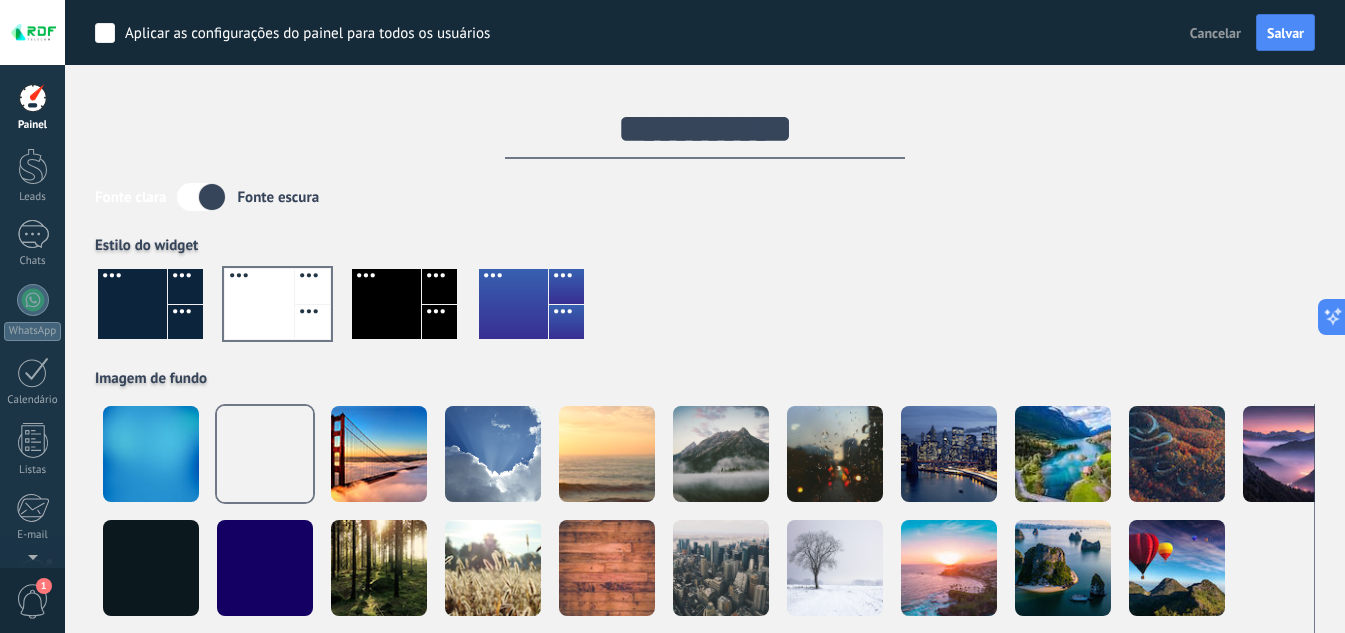 type on "**********" 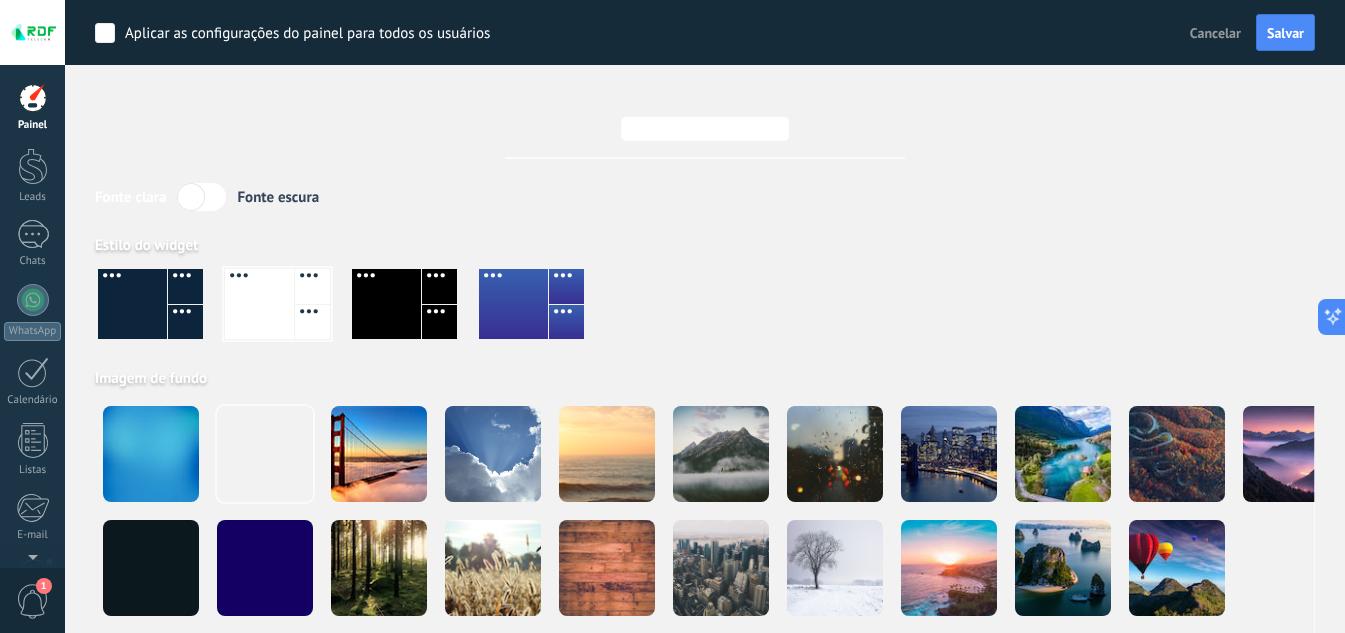 click at bounding box center [201, 197] 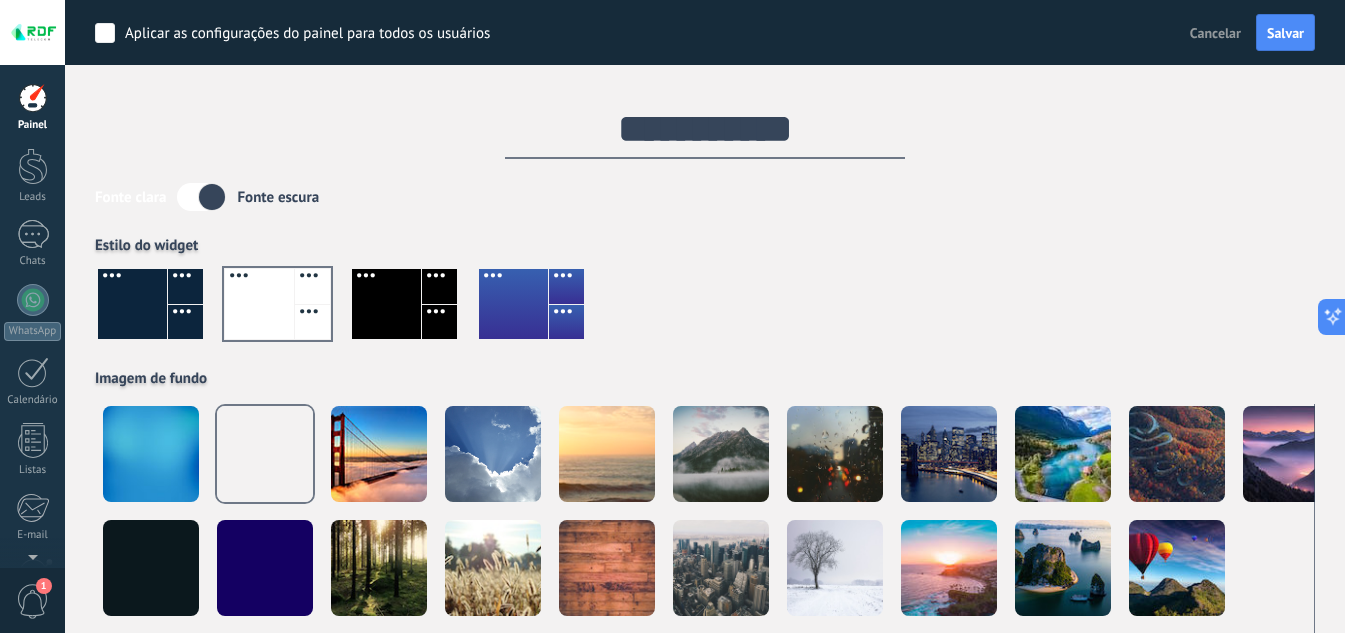 click at bounding box center [513, 304] 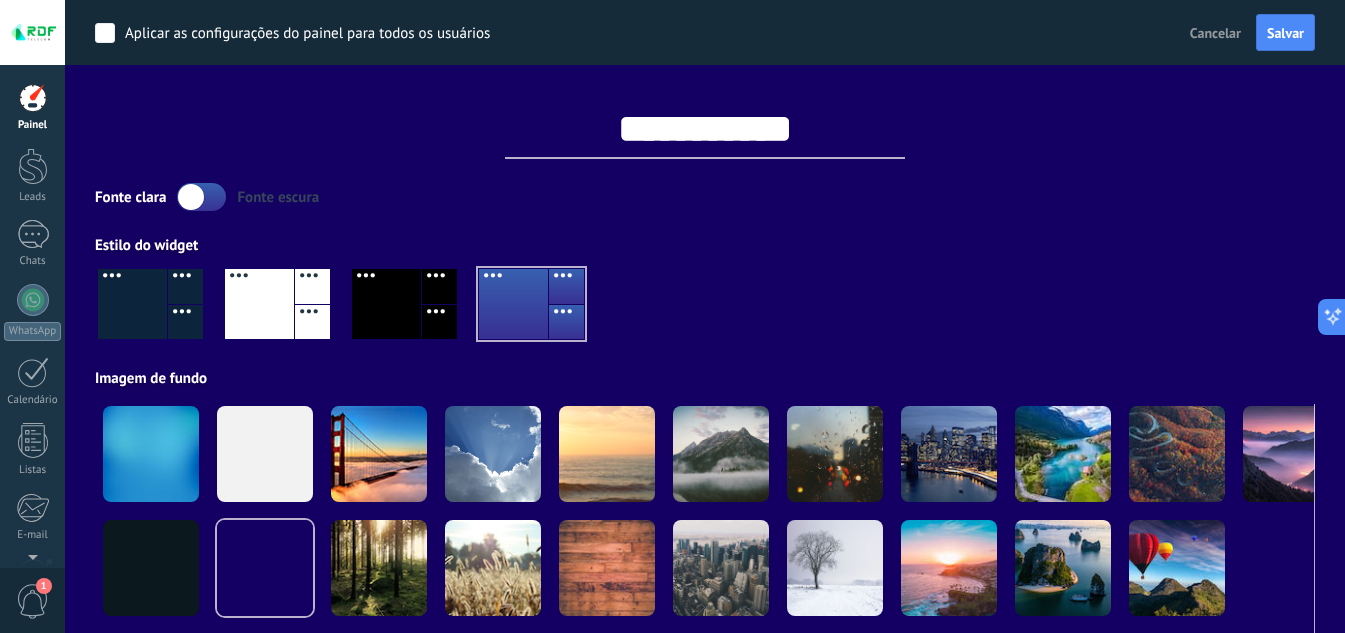 click at bounding box center [132, 304] 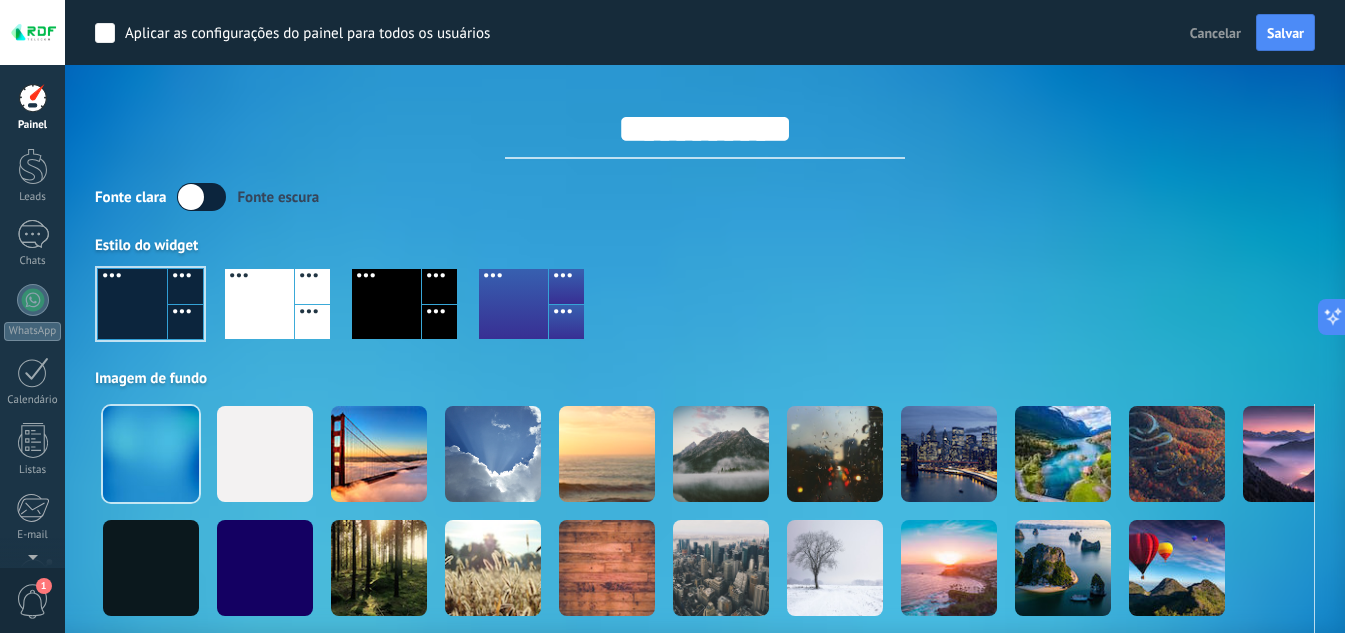 click at bounding box center (566, 322) 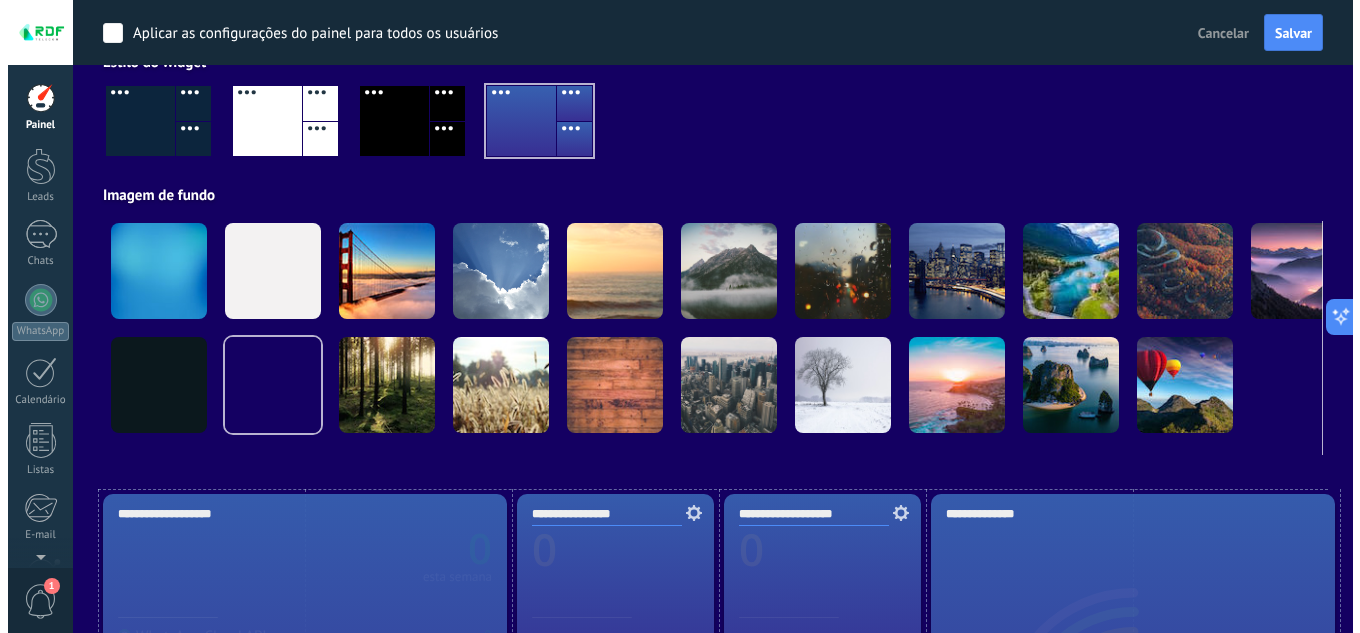scroll, scrollTop: 0, scrollLeft: 0, axis: both 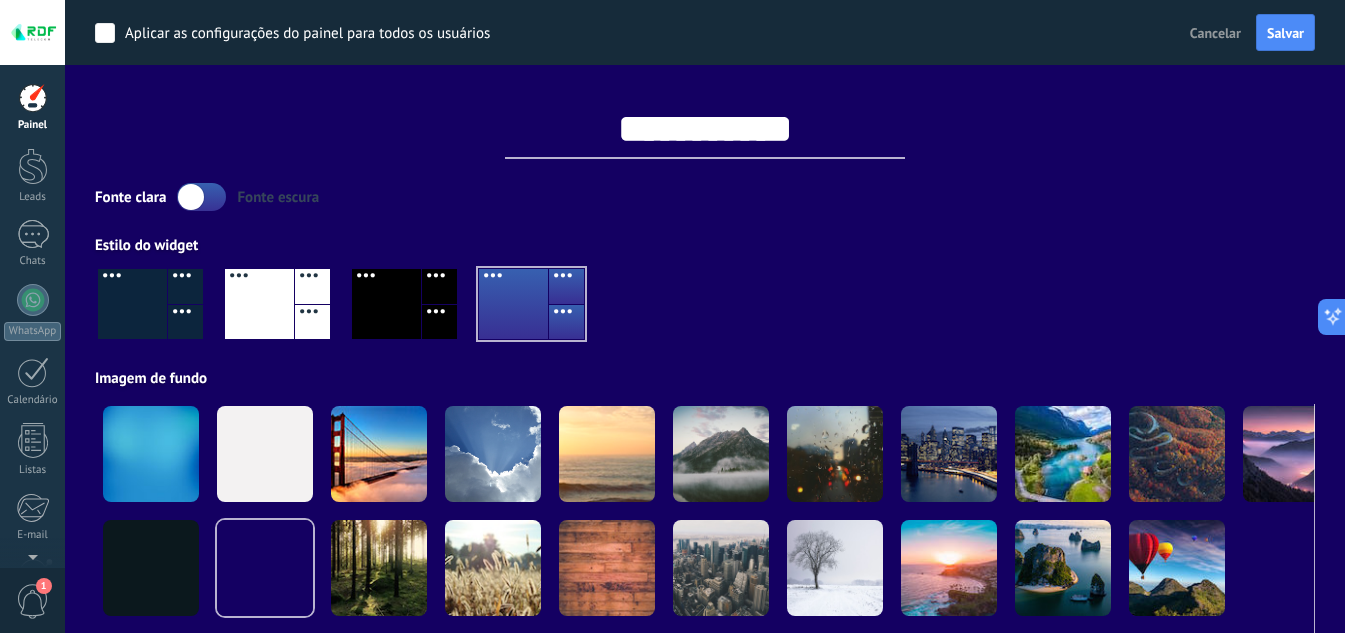 click on "Estilo do widget" at bounding box center (705, 245) 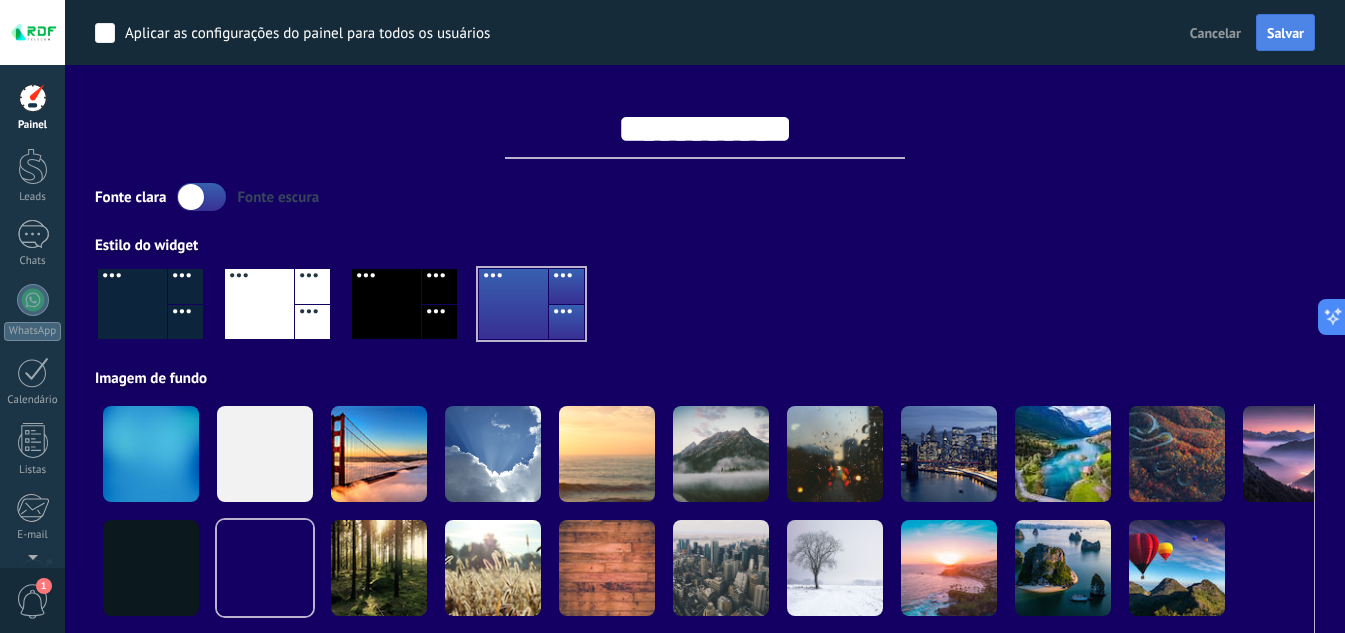 click on "Salvar" at bounding box center (1285, 33) 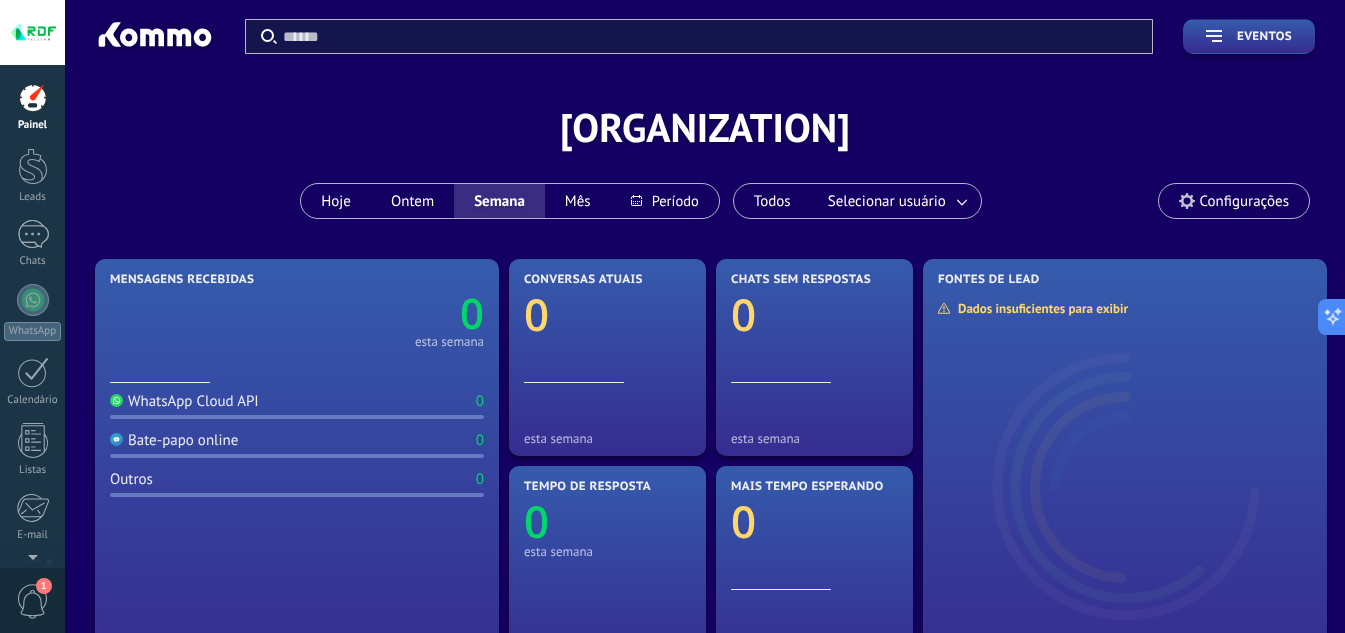 click at bounding box center [33, 98] 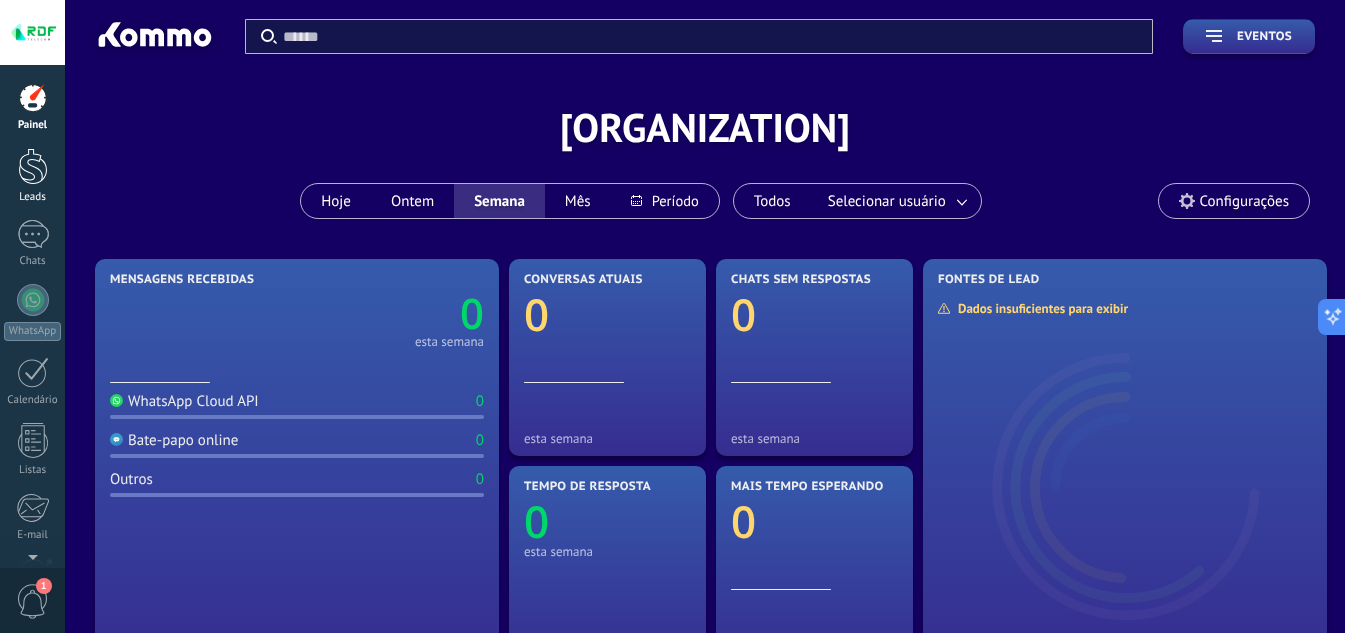 click at bounding box center (33, 166) 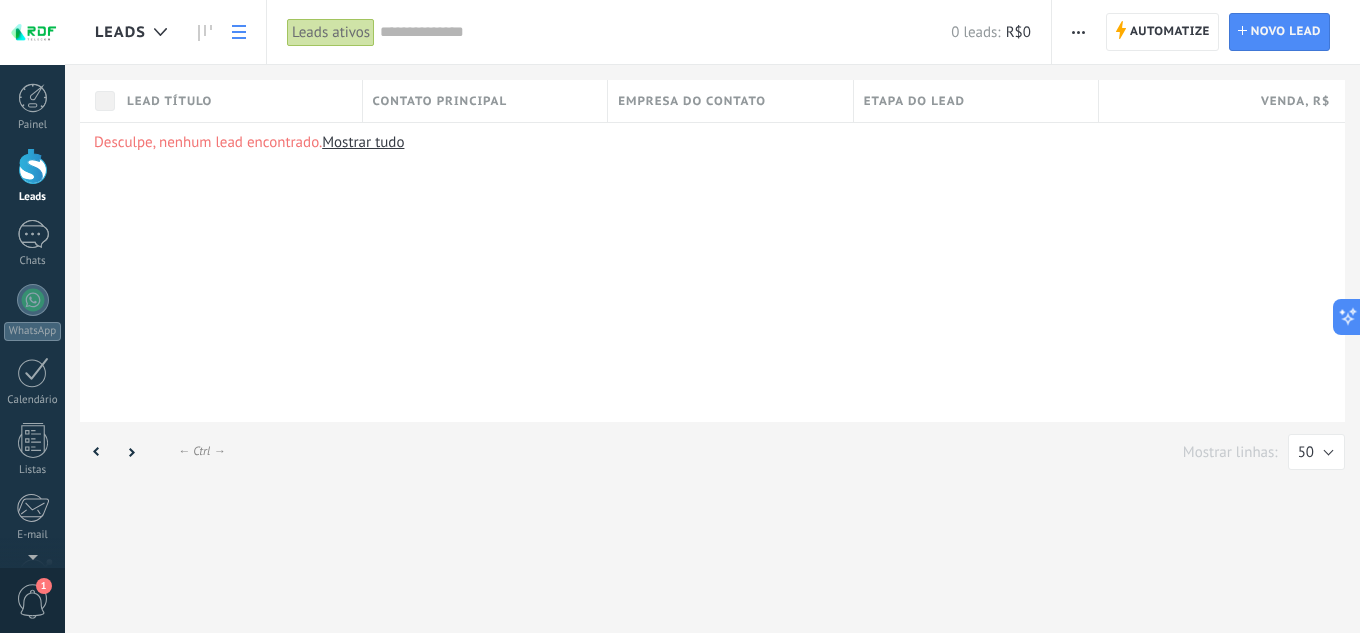 click at bounding box center (1078, 32) 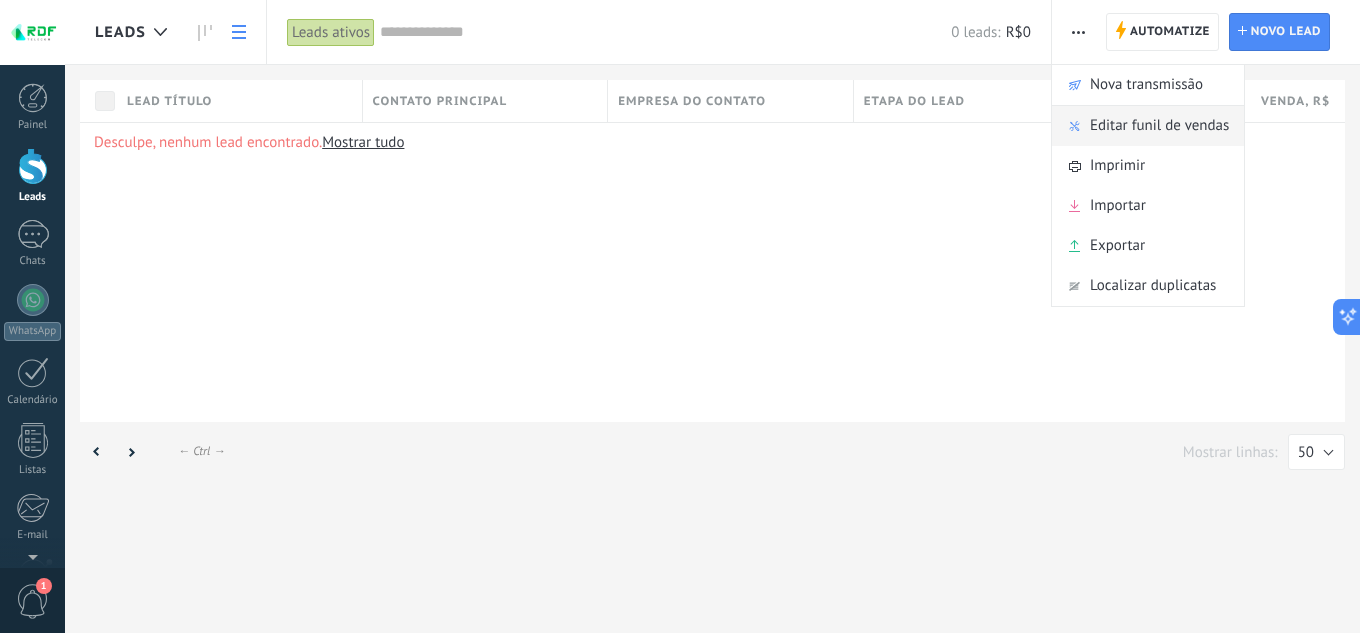 click on "Editar funil de vendas" at bounding box center (1159, 126) 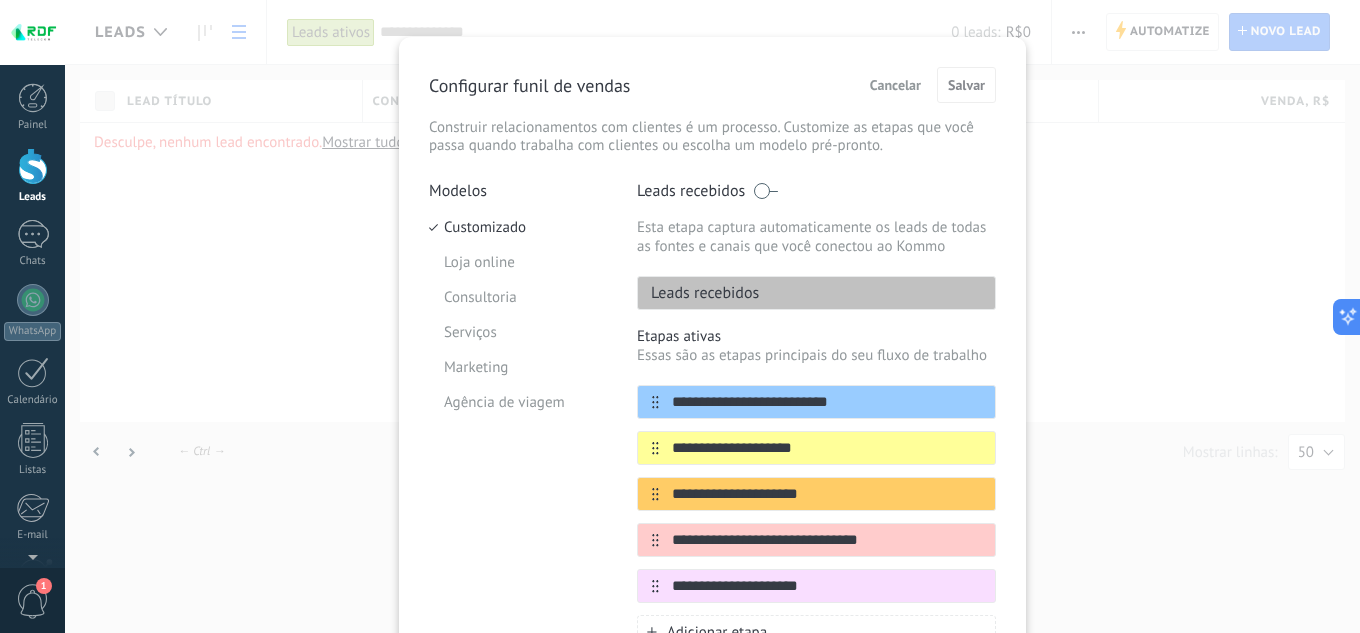 scroll, scrollTop: 0, scrollLeft: 0, axis: both 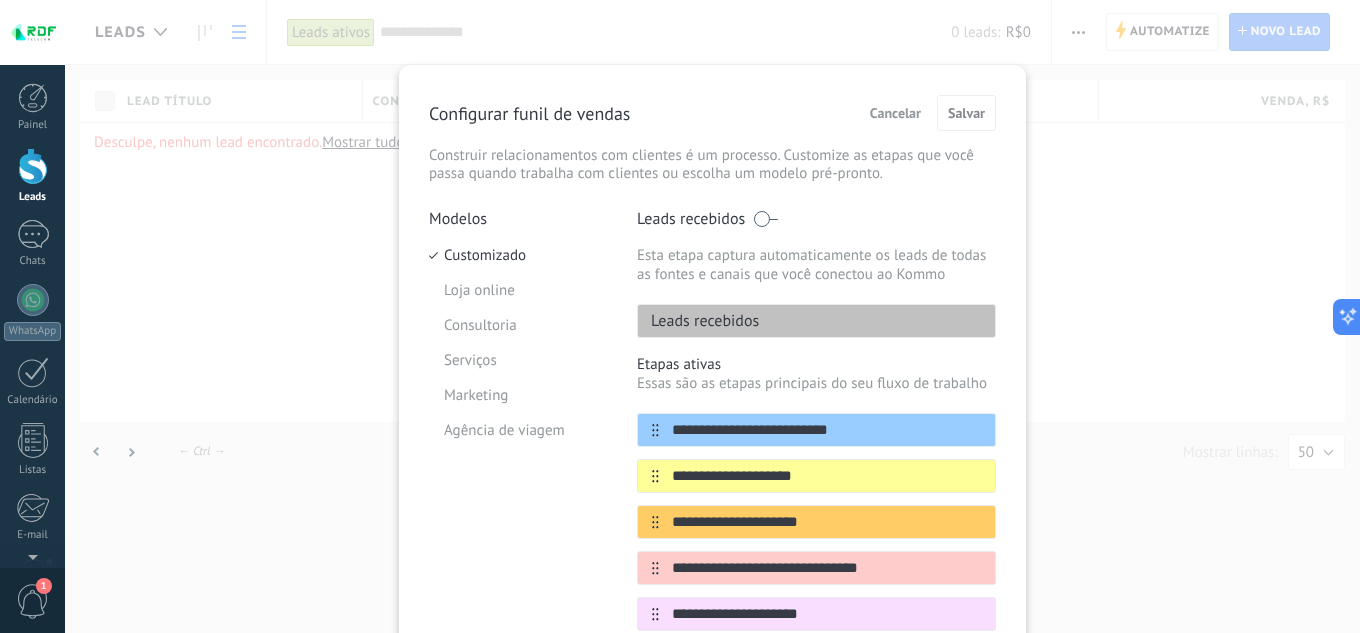 click on "**********" at bounding box center [712, 316] 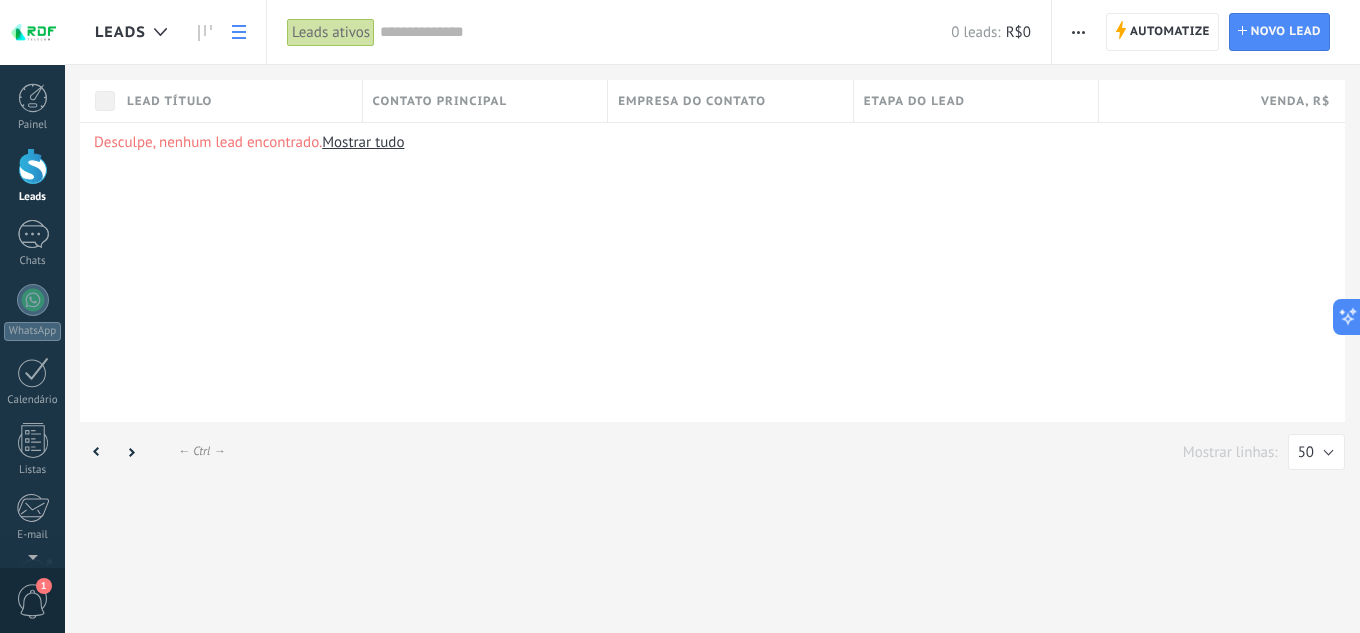 click at bounding box center [1078, 32] 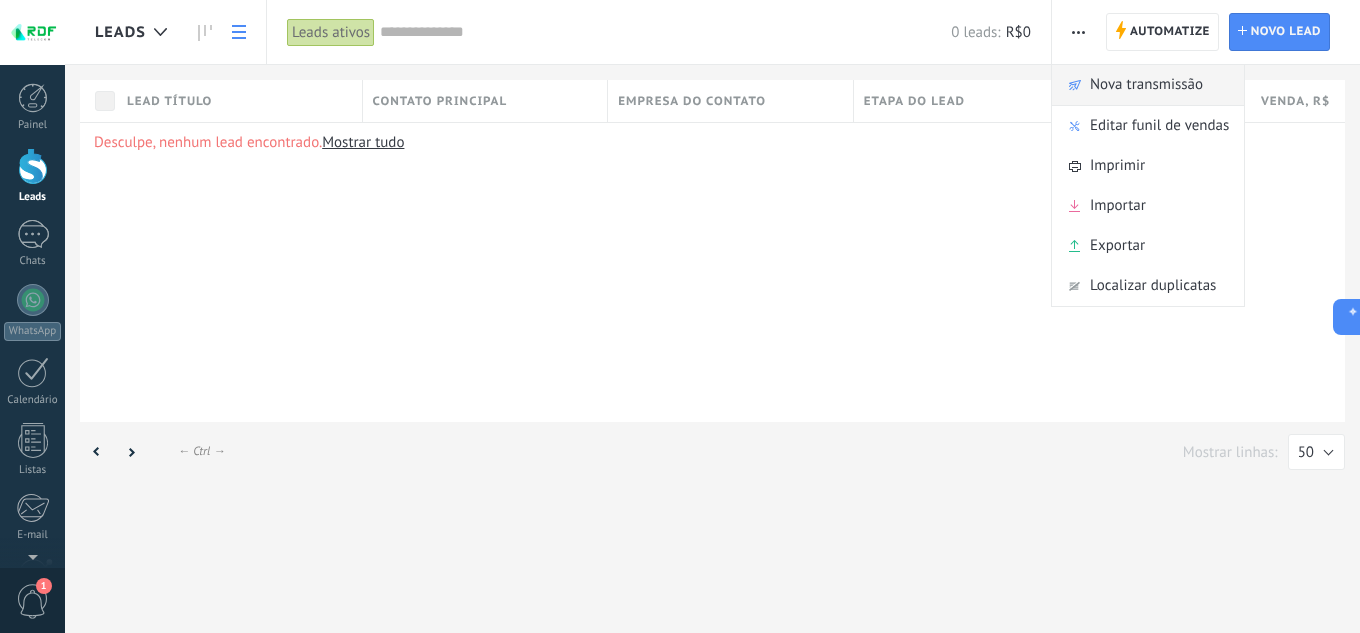 click 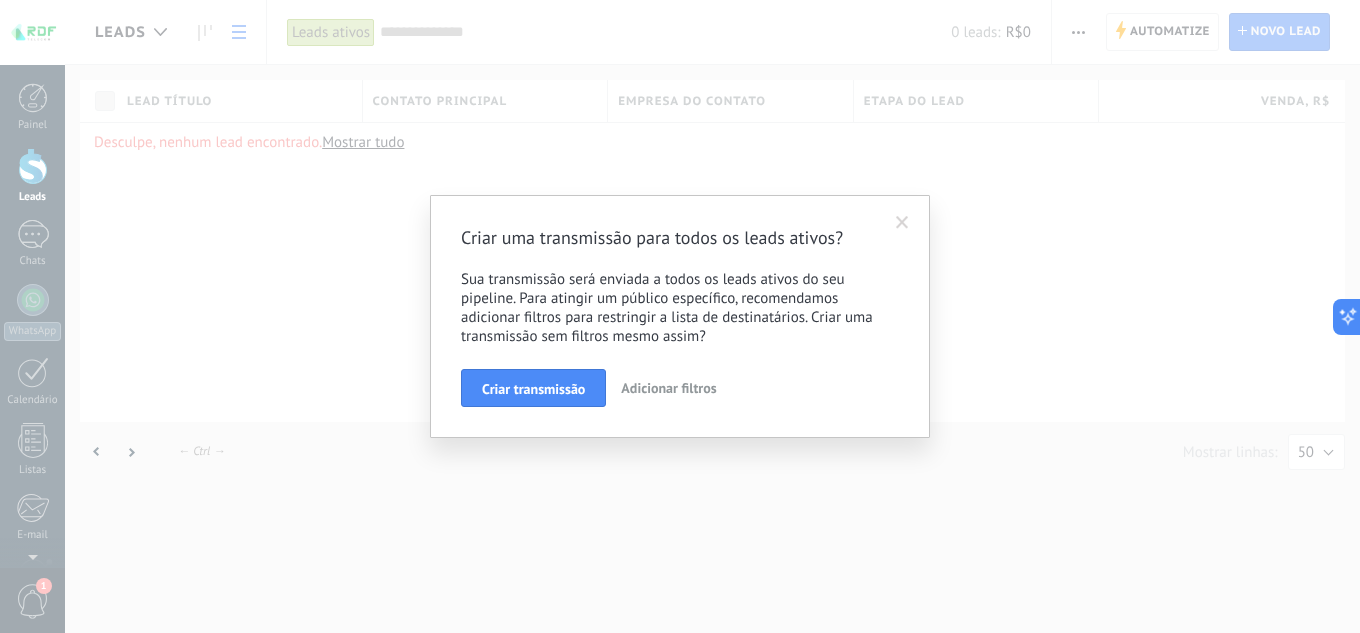 click at bounding box center (902, 223) 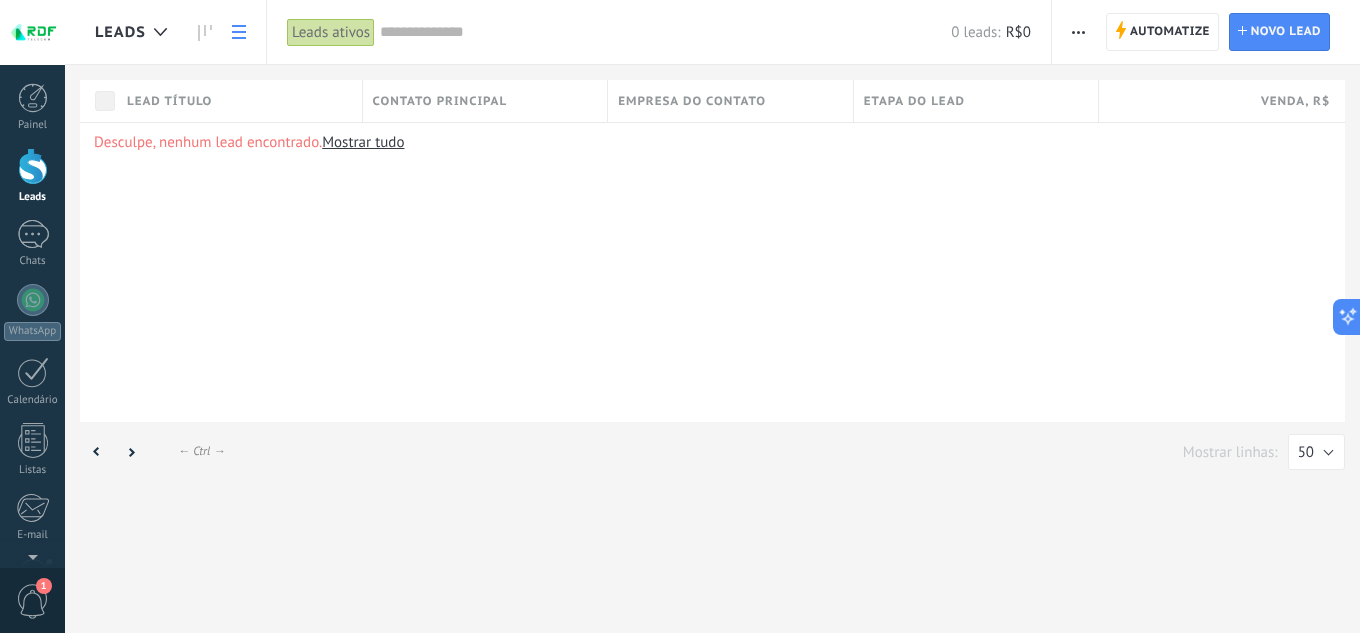 click on "Desculpe, nenhum lead encontrado.  Mostrar tudo" at bounding box center [712, 272] 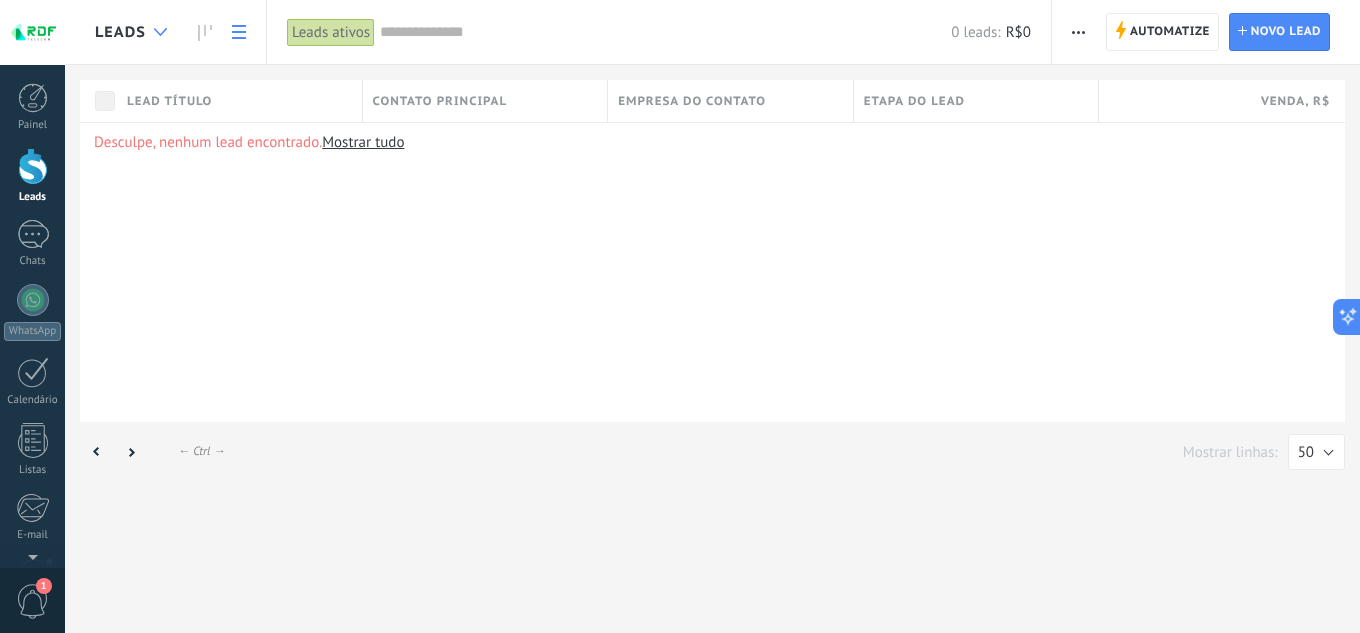 click 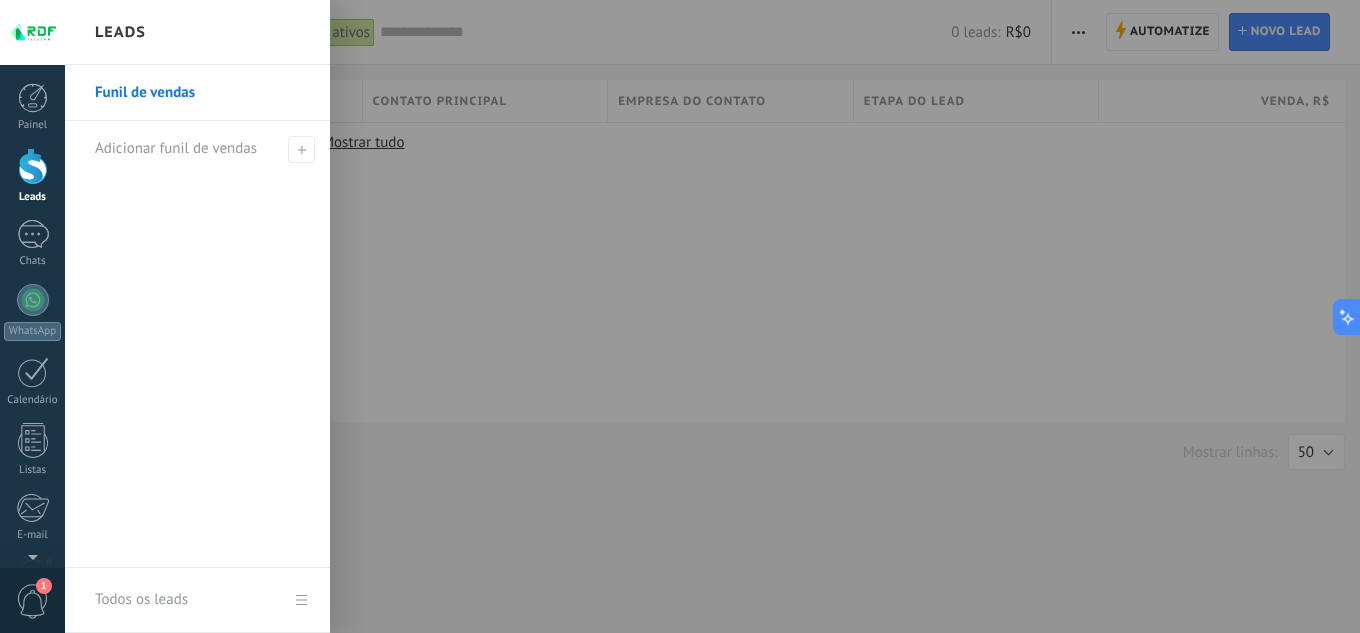 drag, startPoint x: 146, startPoint y: 86, endPoint x: 93, endPoint y: 90, distance: 53.15073 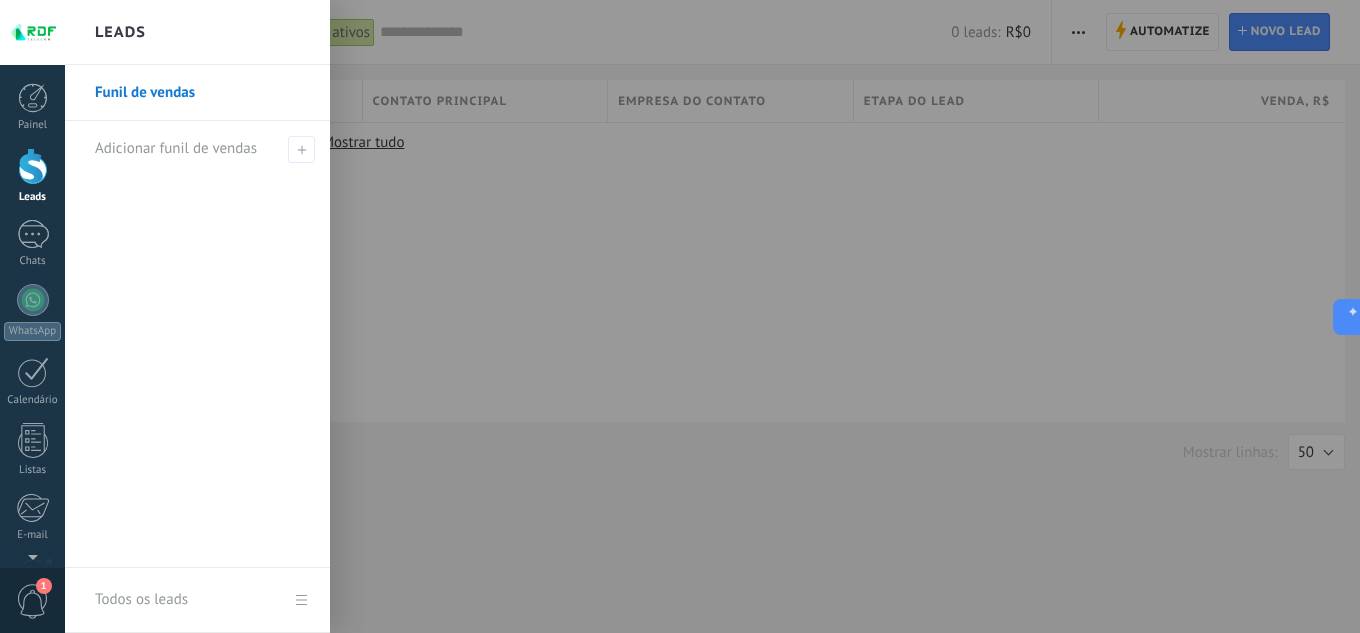 click on "Funil de vendas" at bounding box center [202, 93] 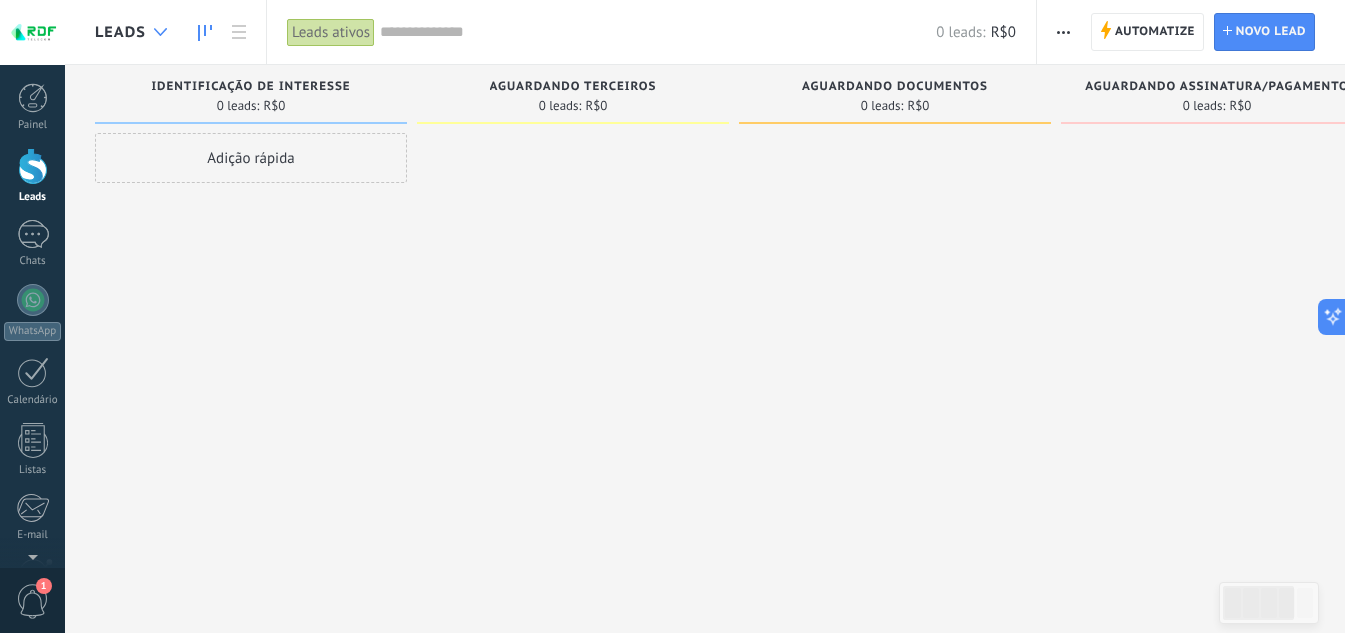 click at bounding box center [160, 32] 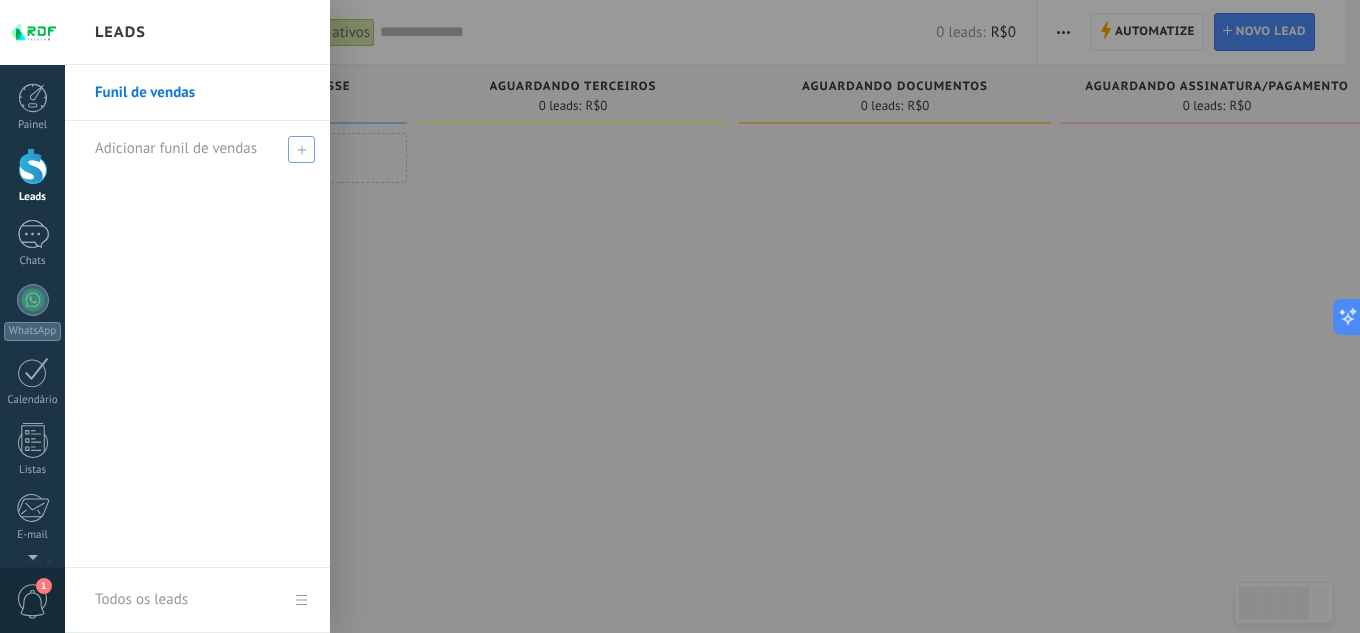 click at bounding box center [301, 149] 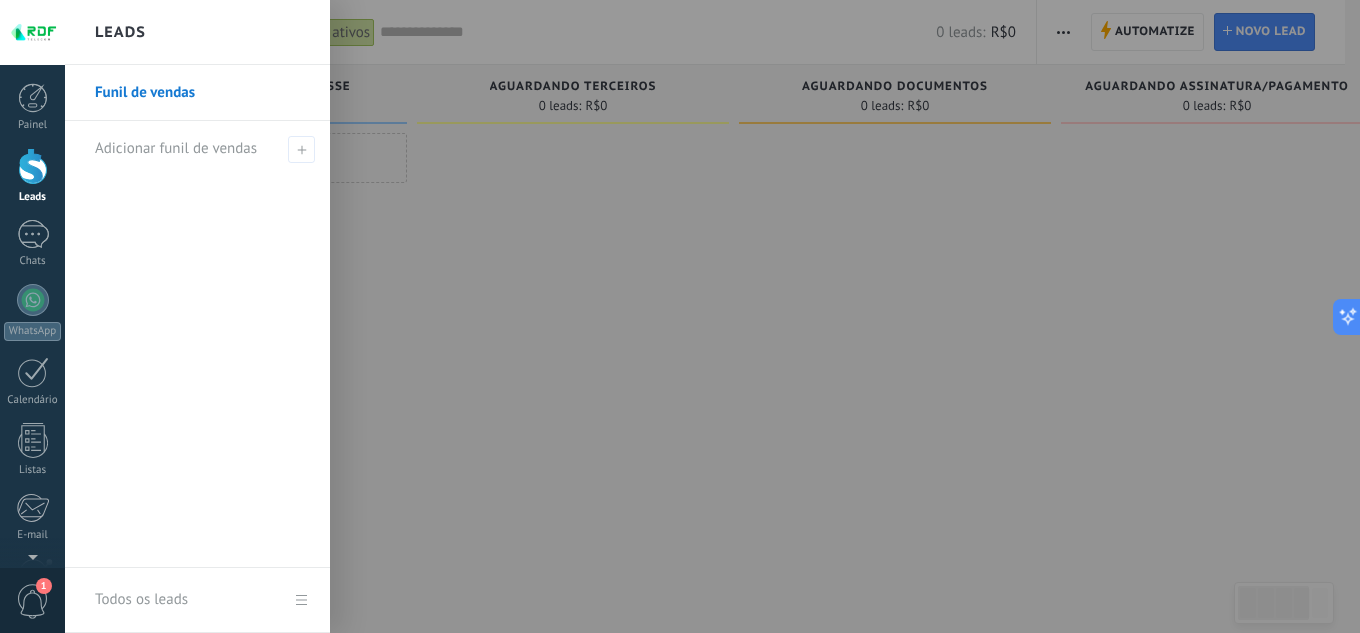 drag, startPoint x: 136, startPoint y: 8, endPoint x: 130, endPoint y: 28, distance: 20.880613 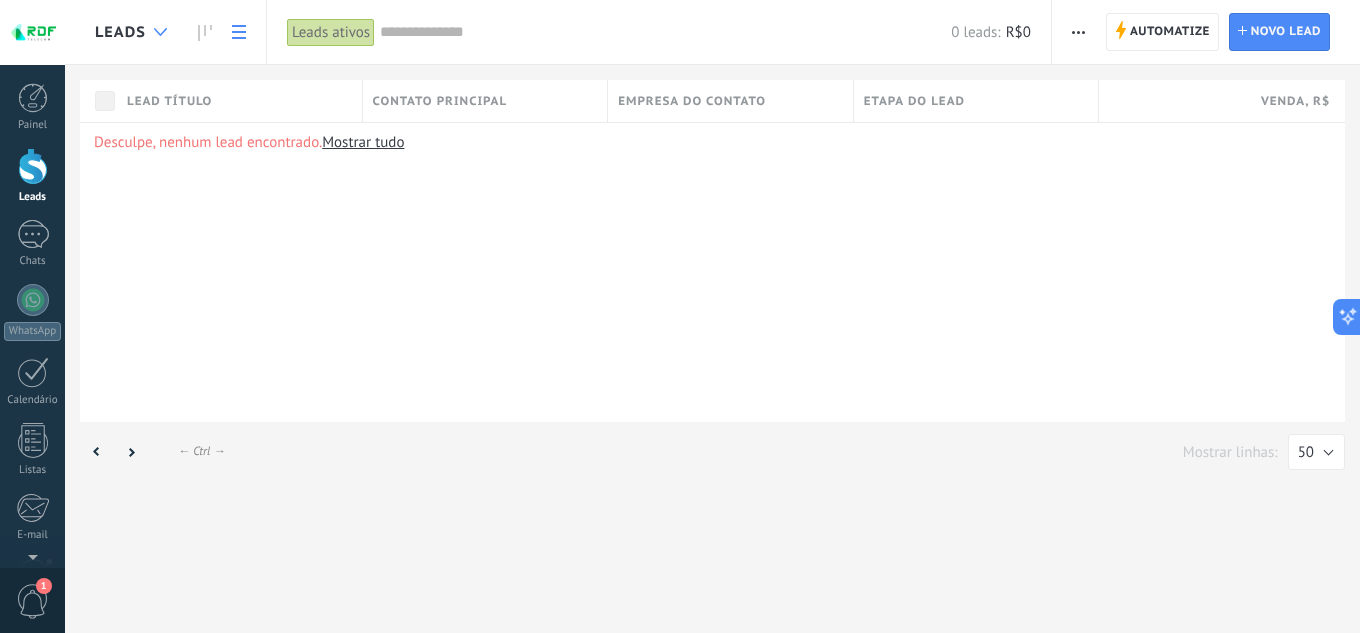 click at bounding box center [160, 32] 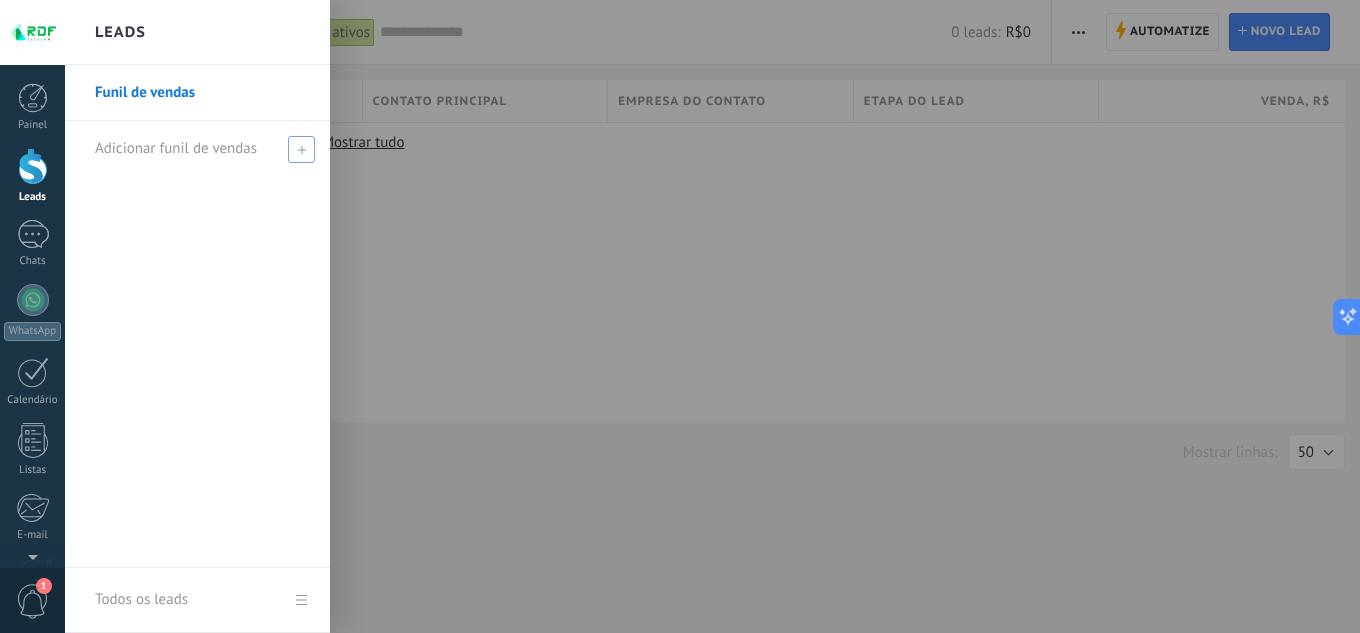 click at bounding box center [301, 149] 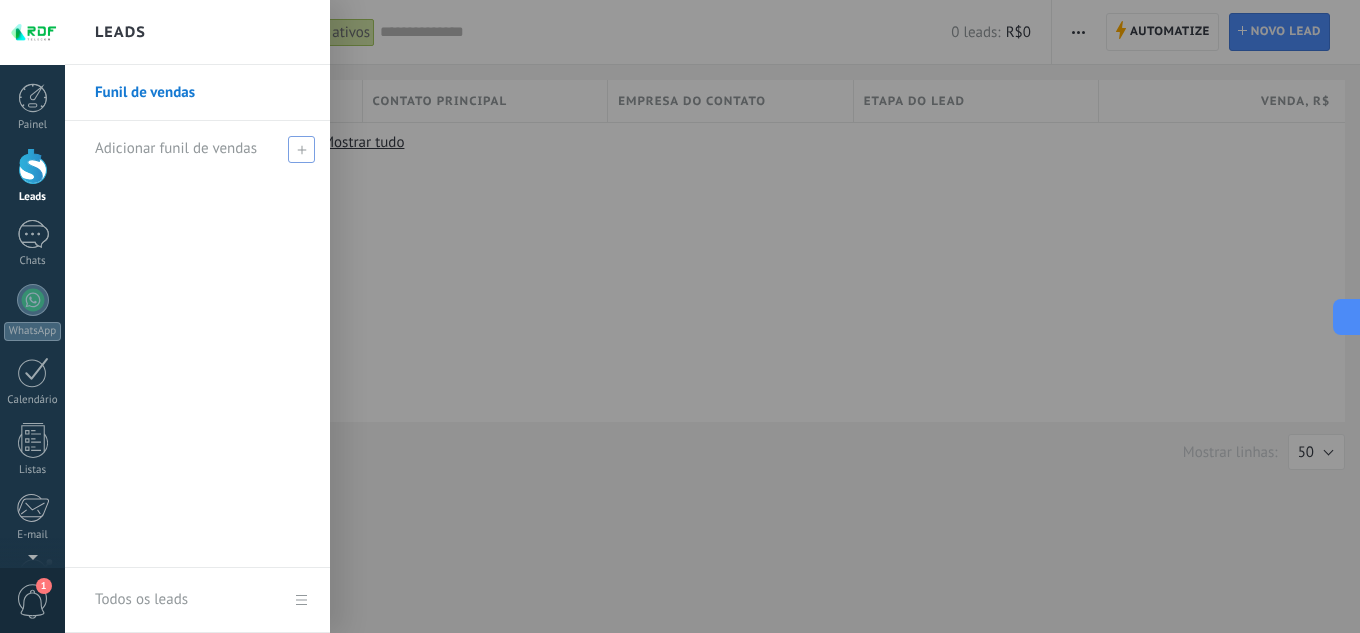 click on "Adicionar funil de vendas" at bounding box center (176, 148) 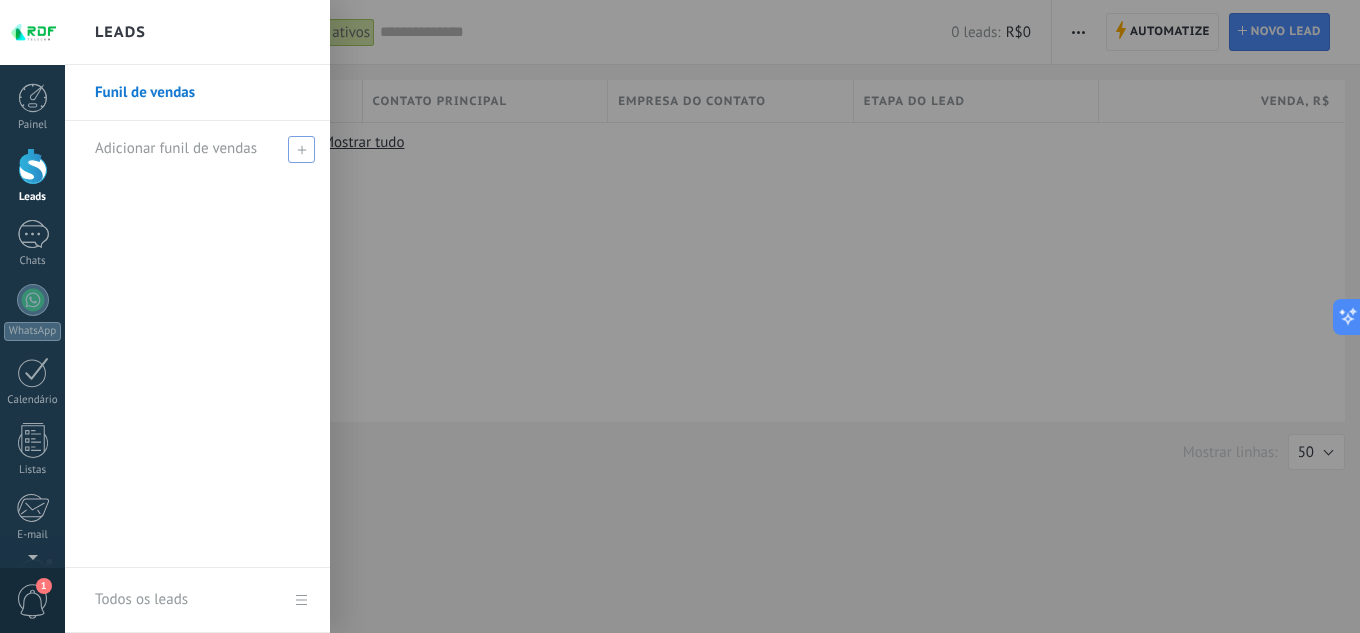 click at bounding box center [301, 149] 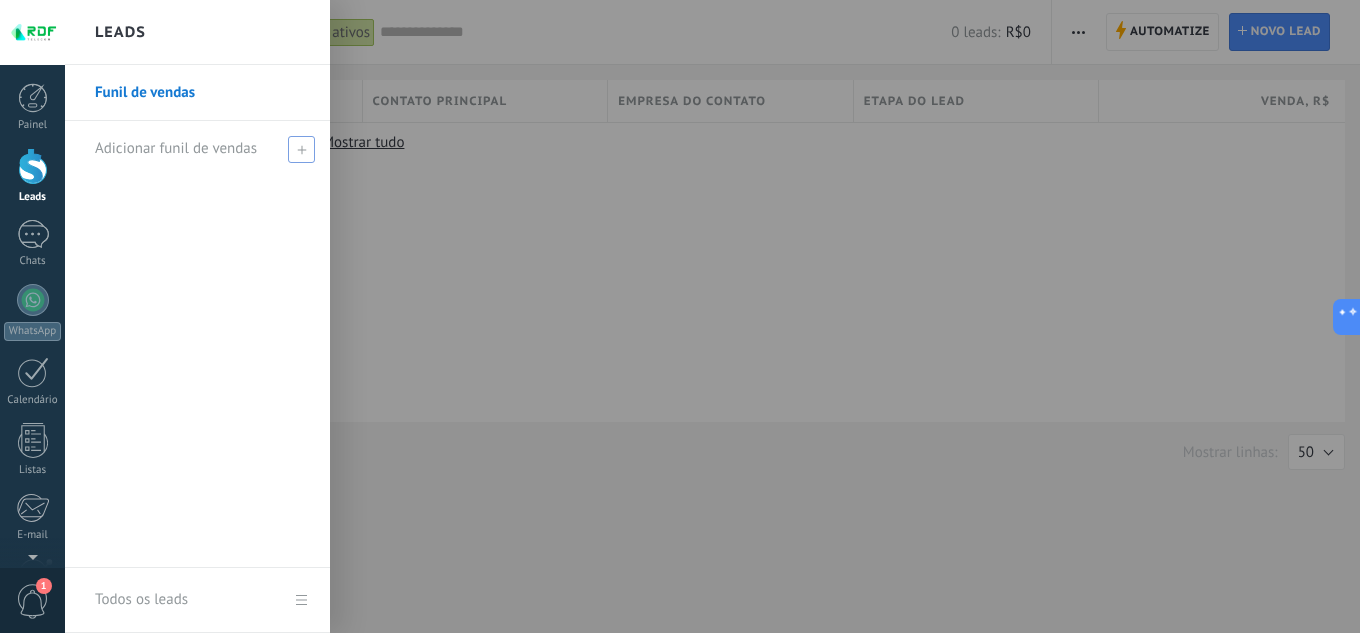 click on "Adicionar funil de vendas" at bounding box center [202, 148] 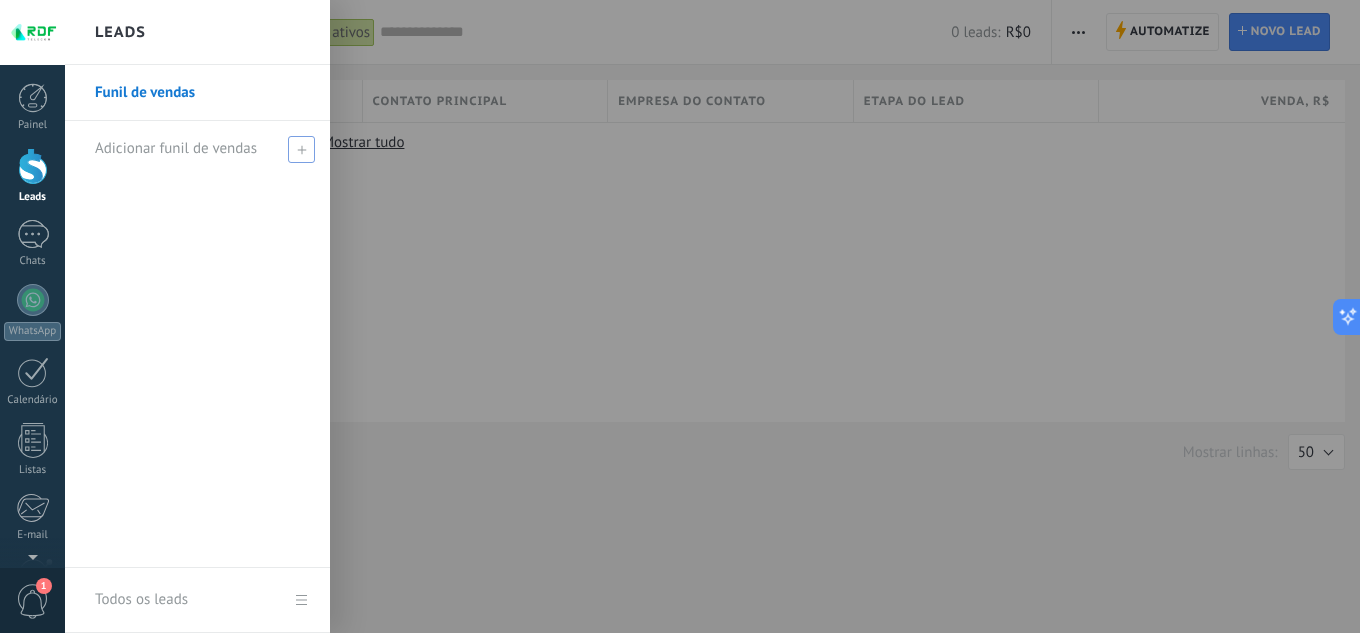 click on "Adicionar funil de vendas" at bounding box center (176, 148) 